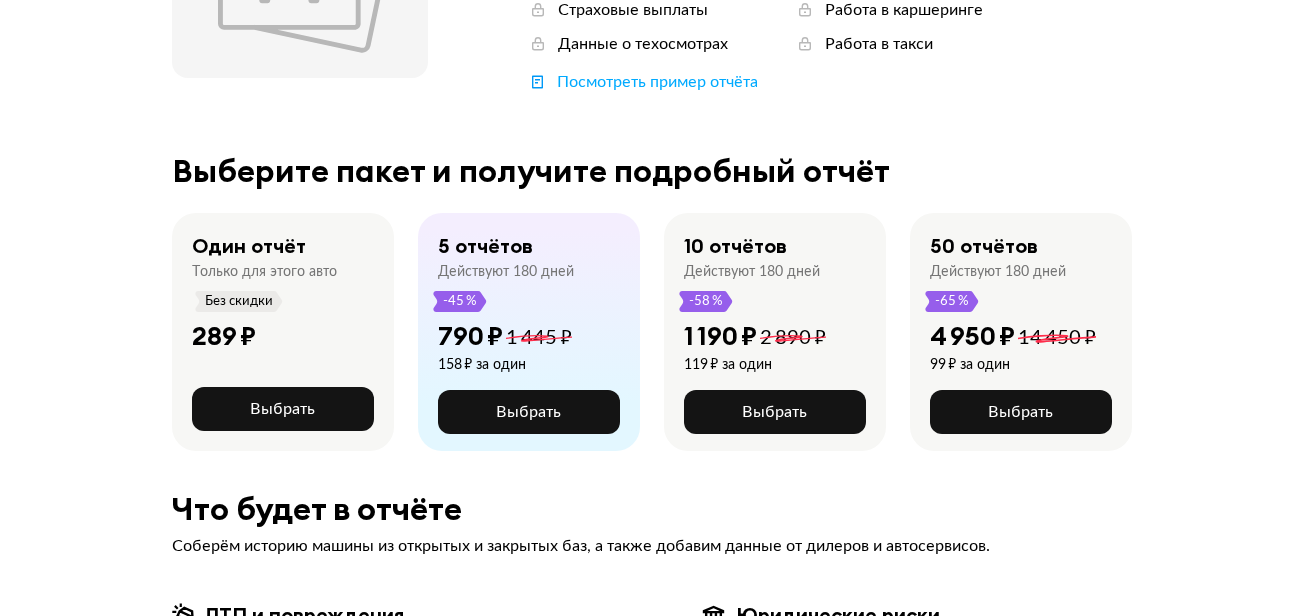 scroll, scrollTop: 400, scrollLeft: 0, axis: vertical 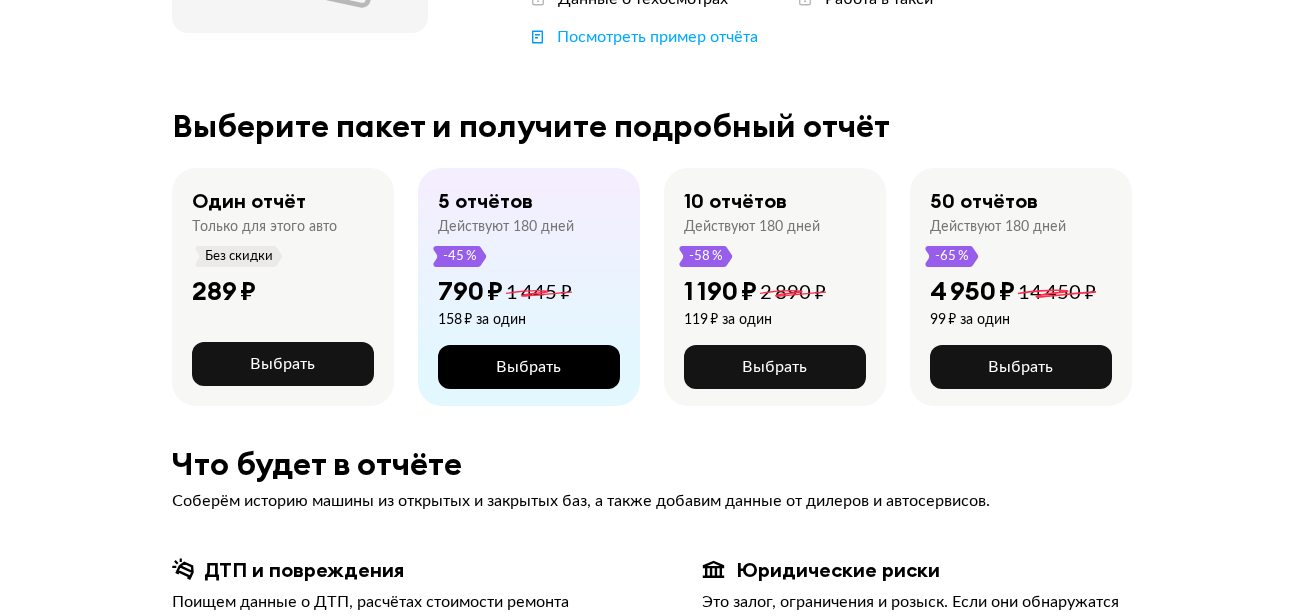 click on "Выбрать" at bounding box center [528, 367] 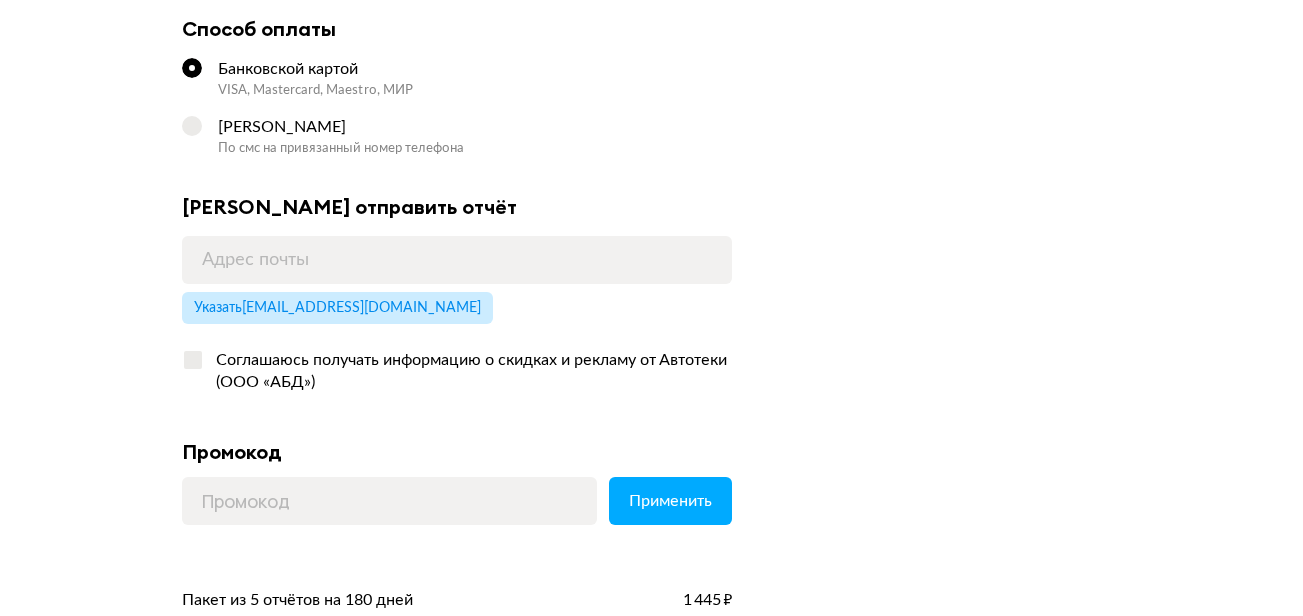scroll, scrollTop: 300, scrollLeft: 0, axis: vertical 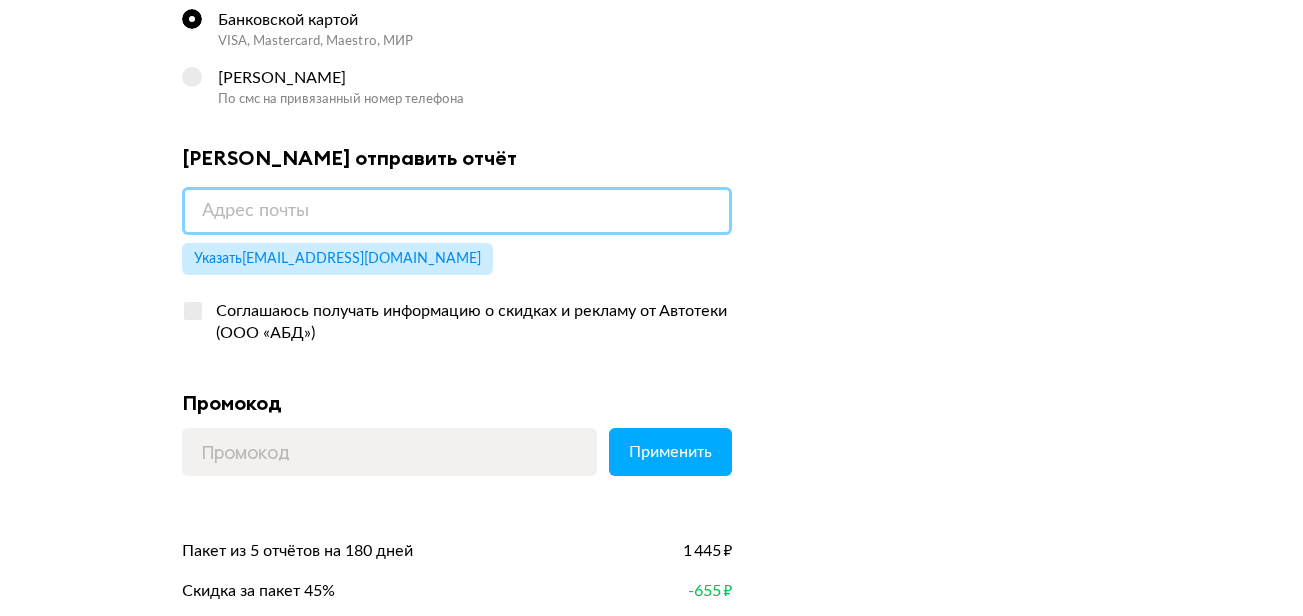click at bounding box center [457, 211] 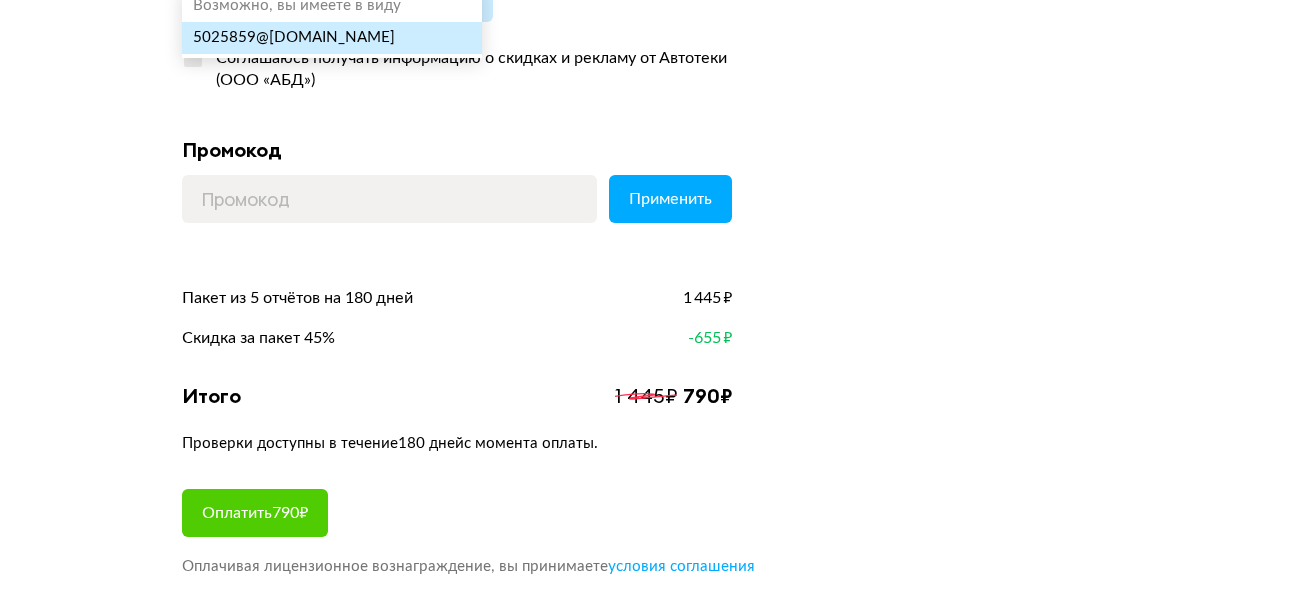 scroll, scrollTop: 600, scrollLeft: 0, axis: vertical 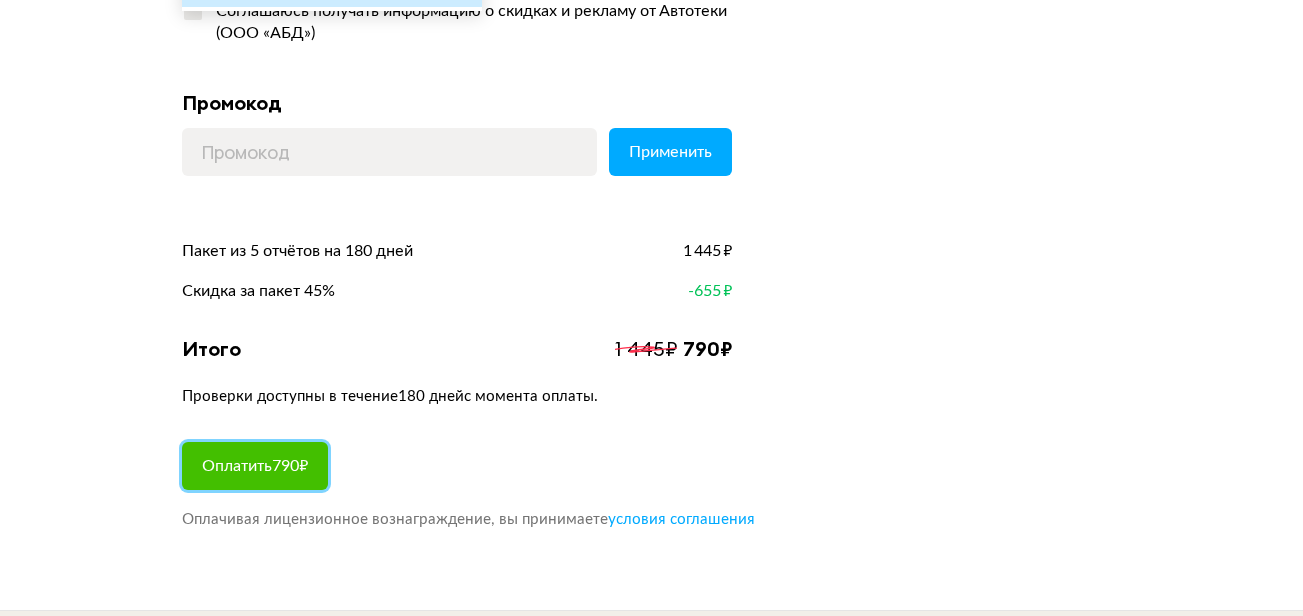 click on "Оплатить  790  ₽" at bounding box center [255, 466] 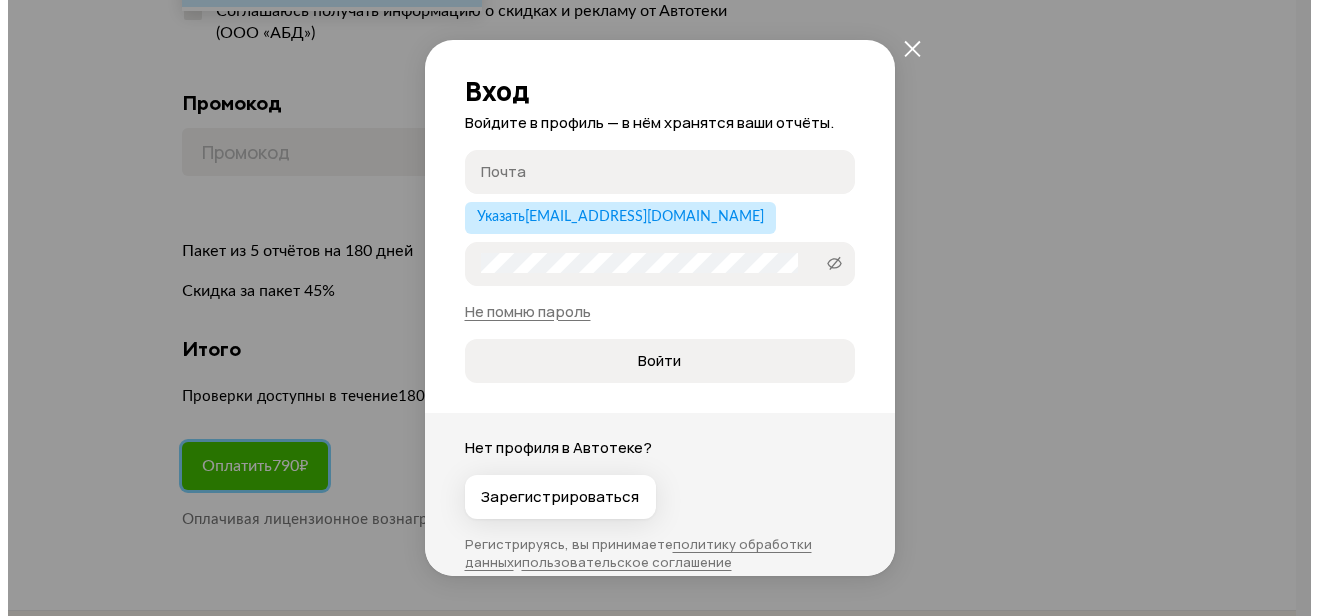 scroll, scrollTop: 0, scrollLeft: 0, axis: both 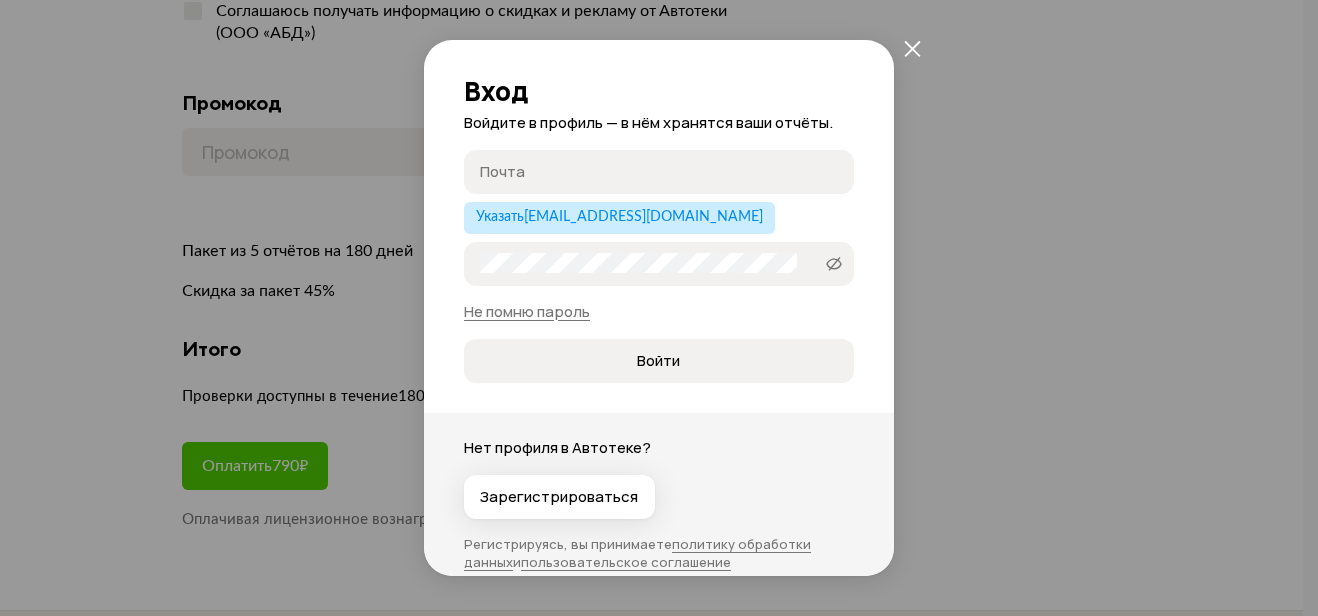 drag, startPoint x: 913, startPoint y: 49, endPoint x: 935, endPoint y: 76, distance: 34.828148 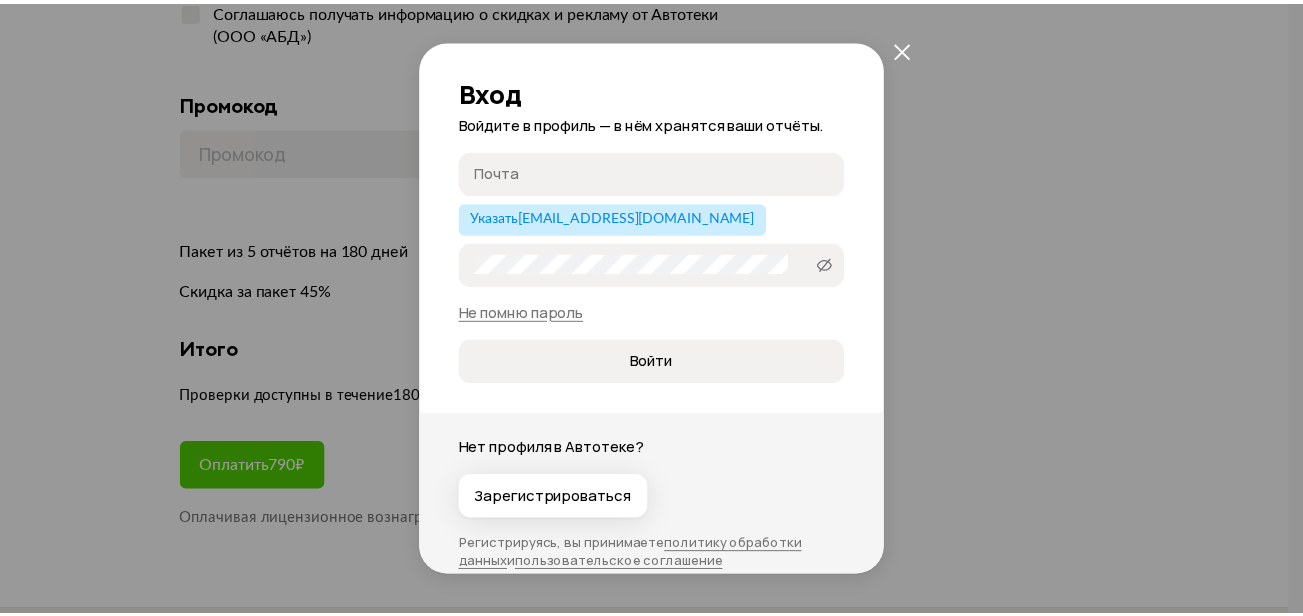 scroll, scrollTop: 600, scrollLeft: 0, axis: vertical 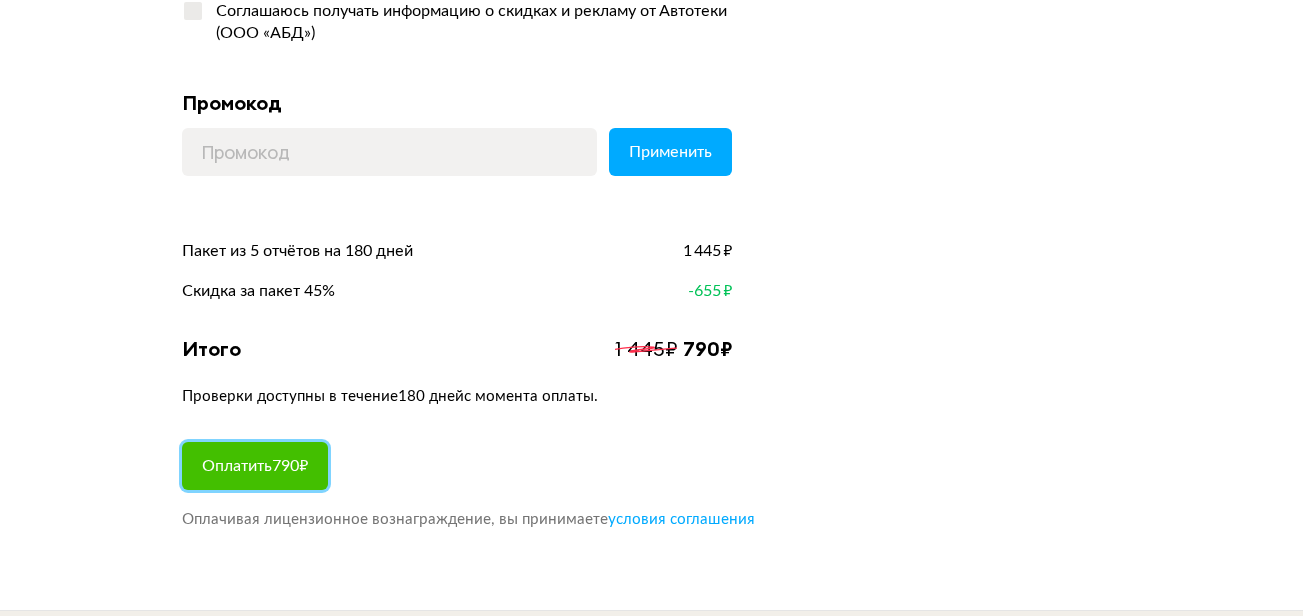 click on "Оплатить  790  ₽" at bounding box center (255, 466) 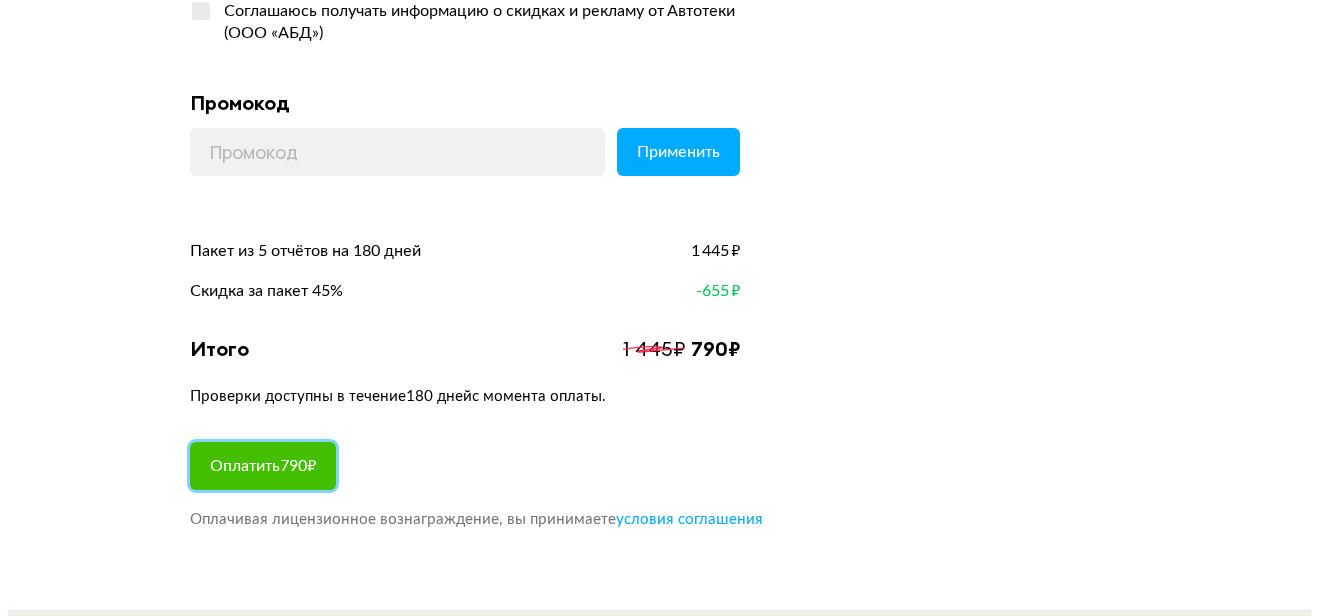 scroll, scrollTop: 0, scrollLeft: 0, axis: both 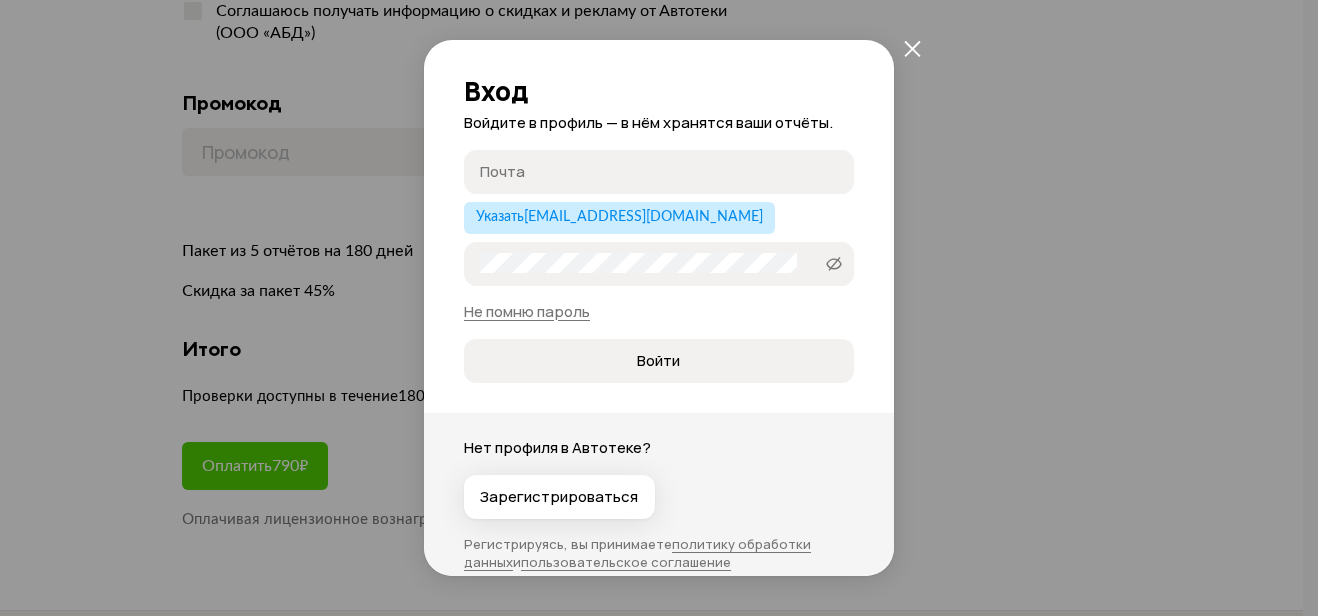 click 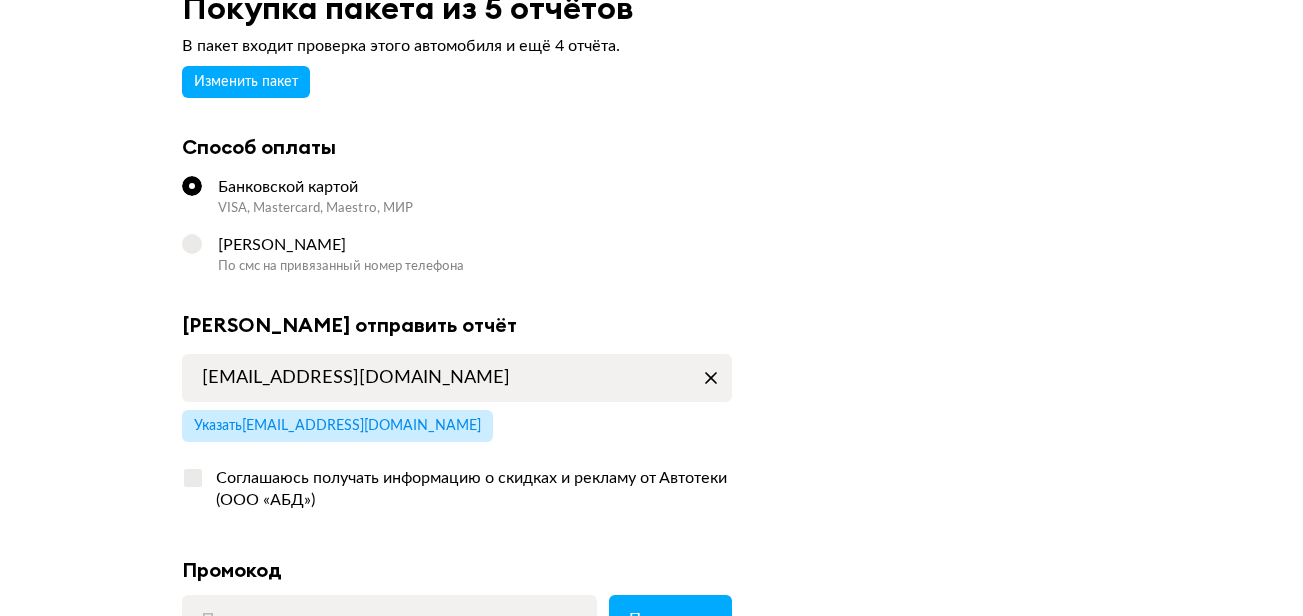 scroll, scrollTop: 100, scrollLeft: 0, axis: vertical 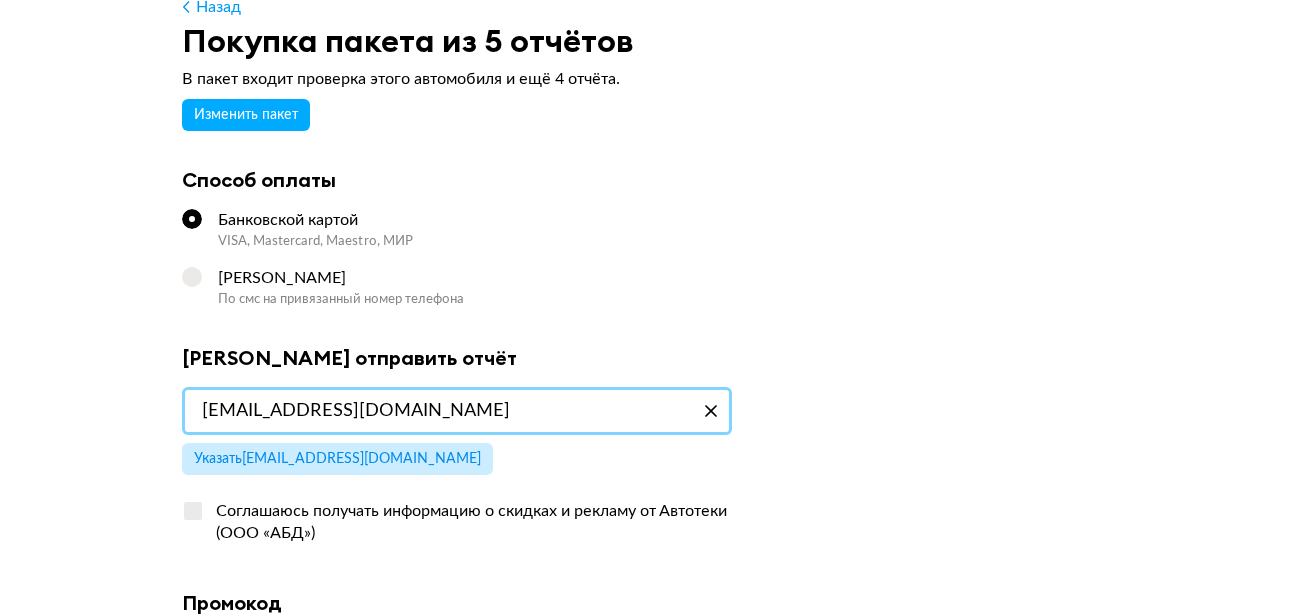 click on "[EMAIL_ADDRESS][DOMAIN_NAME]" at bounding box center [457, 411] 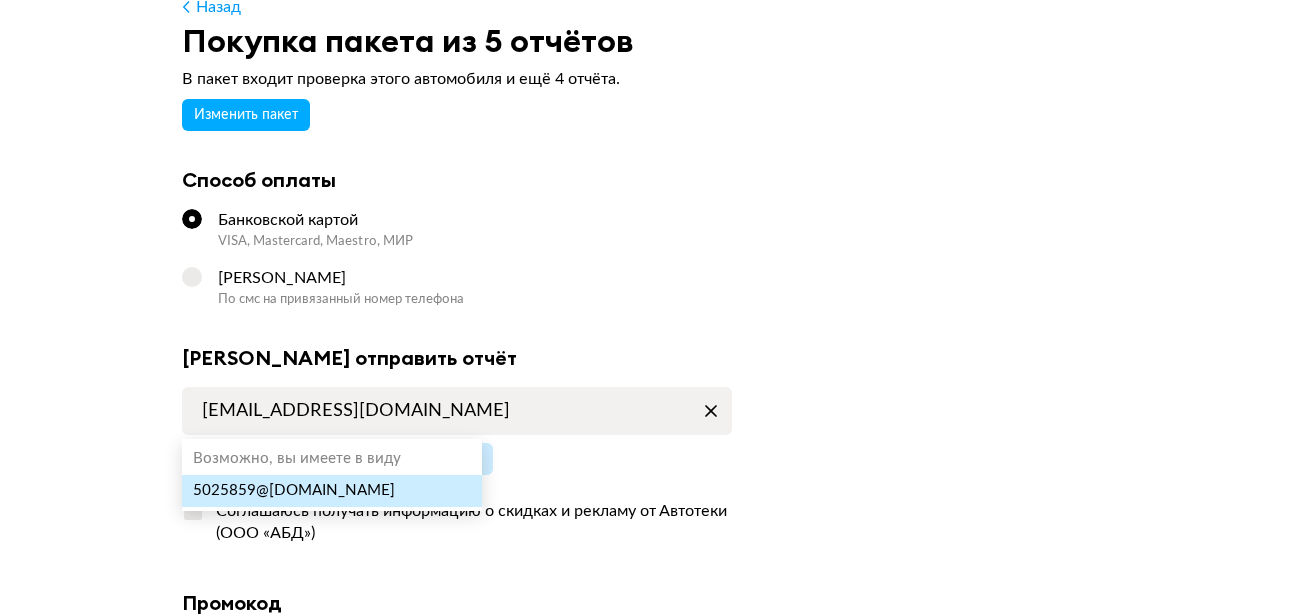 click on "5025859 @[DOMAIN_NAME]" at bounding box center [332, 491] 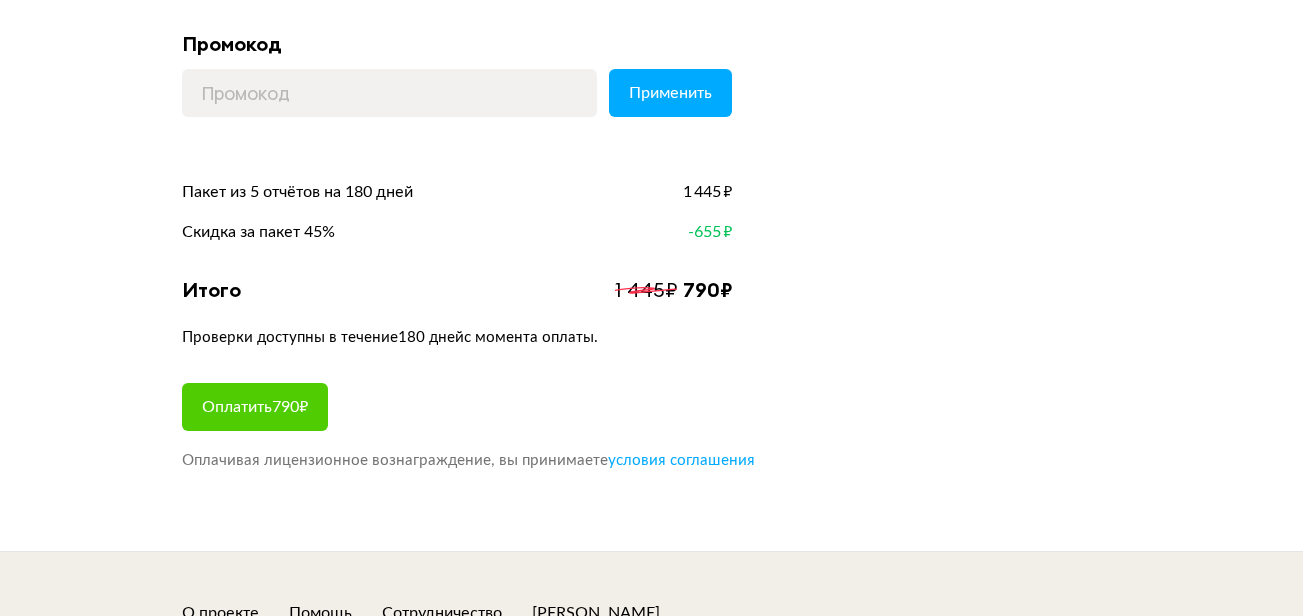 scroll, scrollTop: 700, scrollLeft: 0, axis: vertical 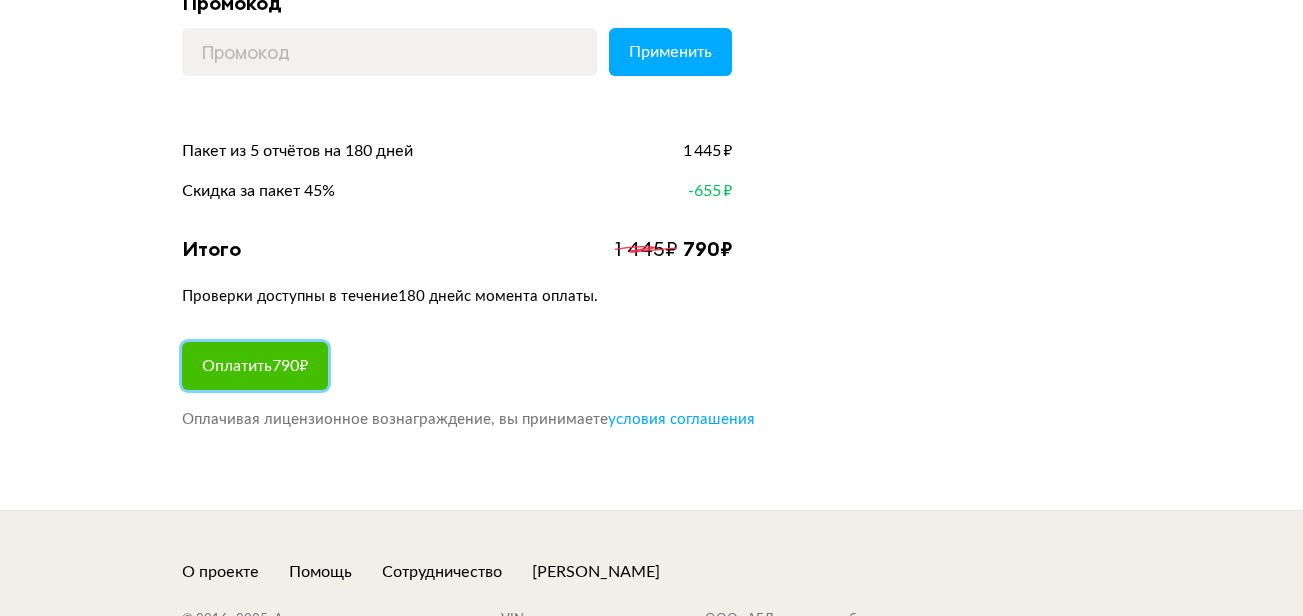 click on "Оплатить  790  ₽" at bounding box center [255, 366] 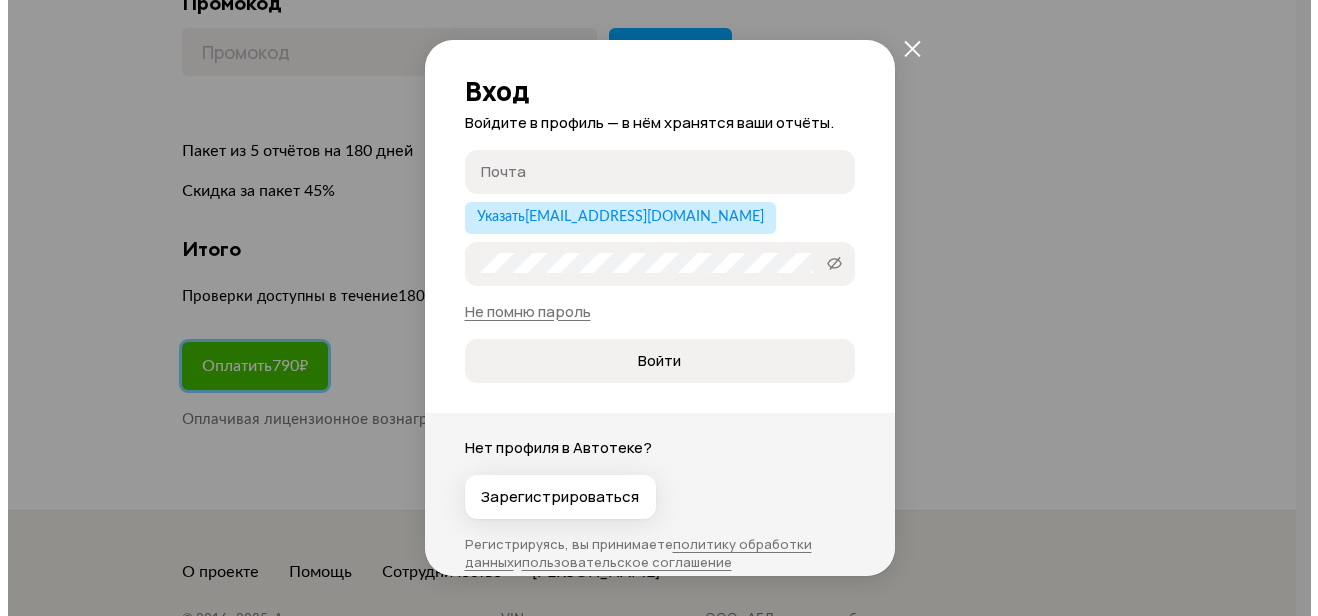 scroll, scrollTop: 0, scrollLeft: 0, axis: both 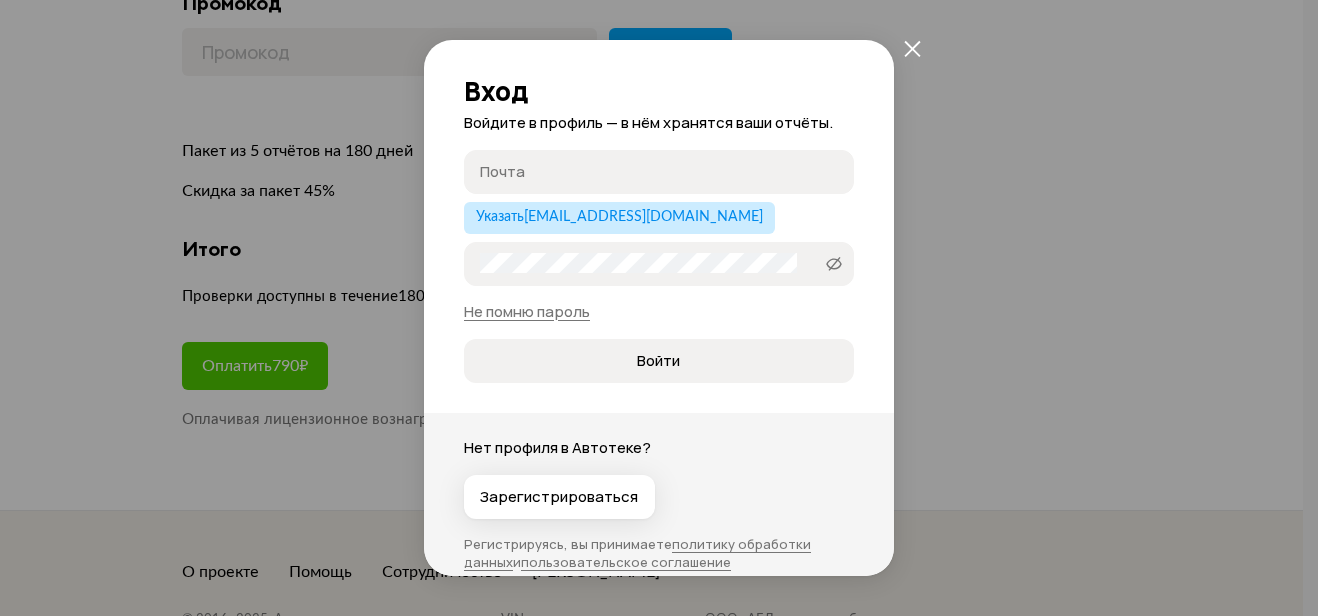 click on "Почта" at bounding box center (662, 171) 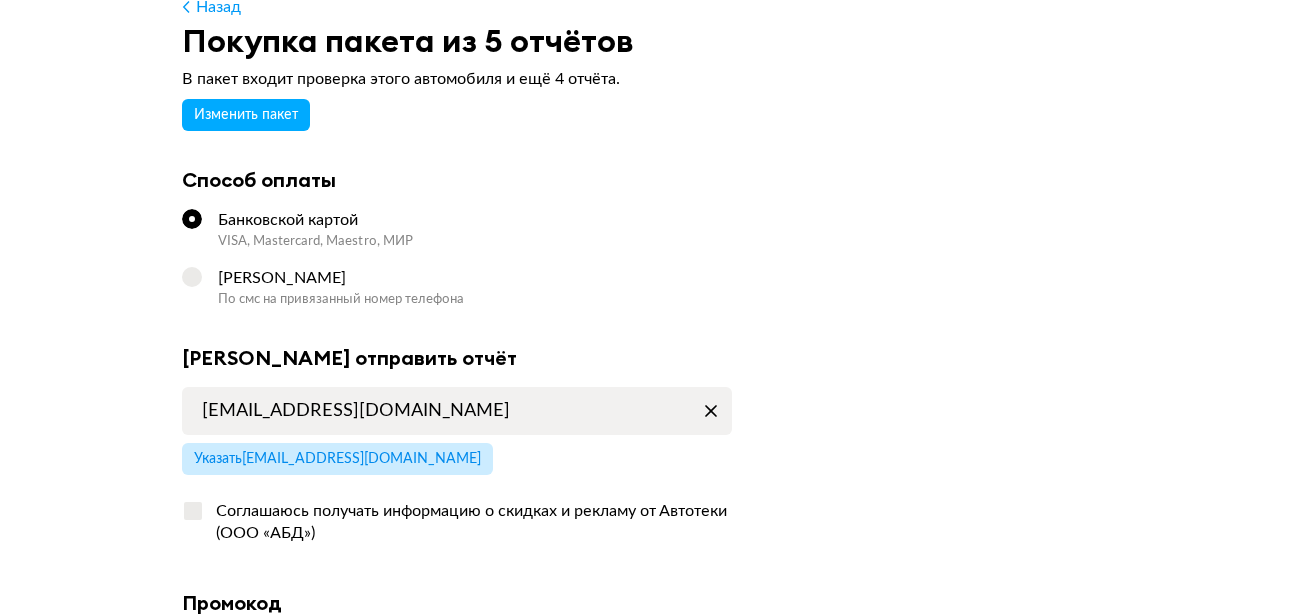 scroll, scrollTop: 0, scrollLeft: 0, axis: both 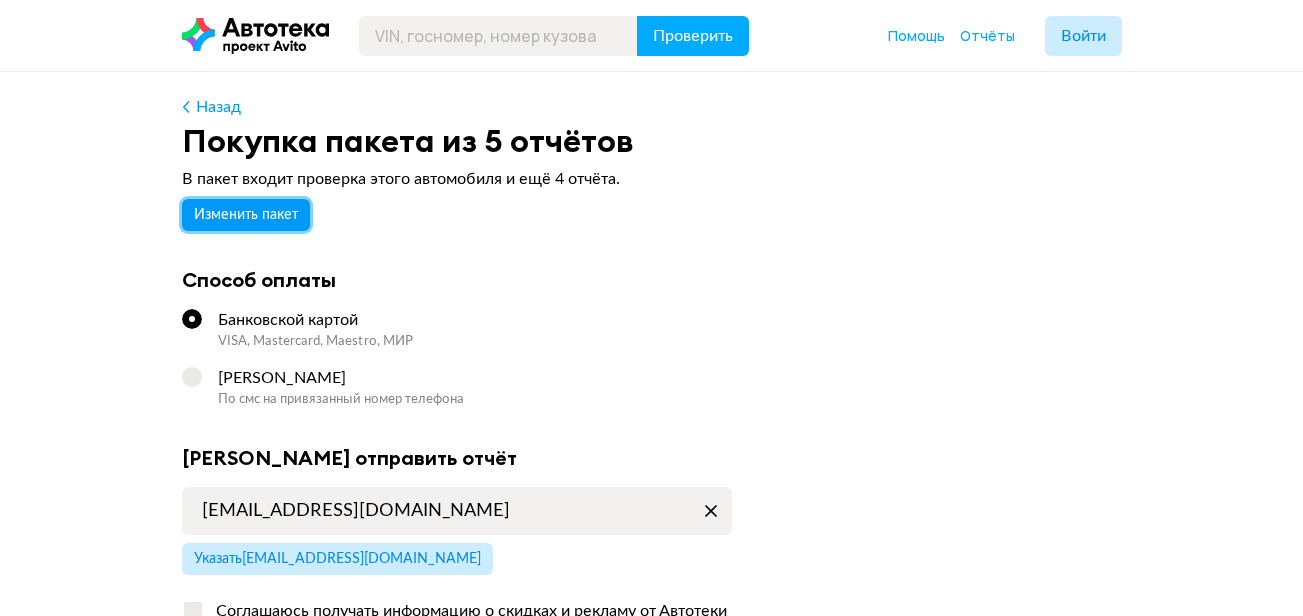 click on "Изменить пакет" at bounding box center (246, 215) 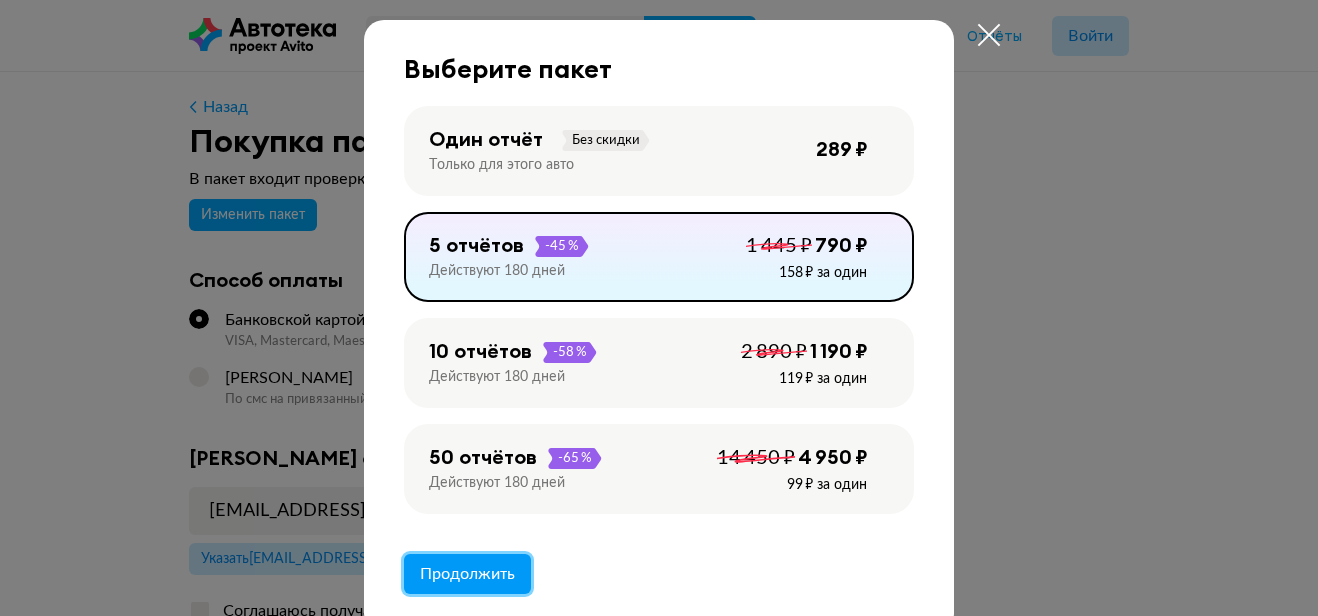 click on "Продолжить" at bounding box center (467, 574) 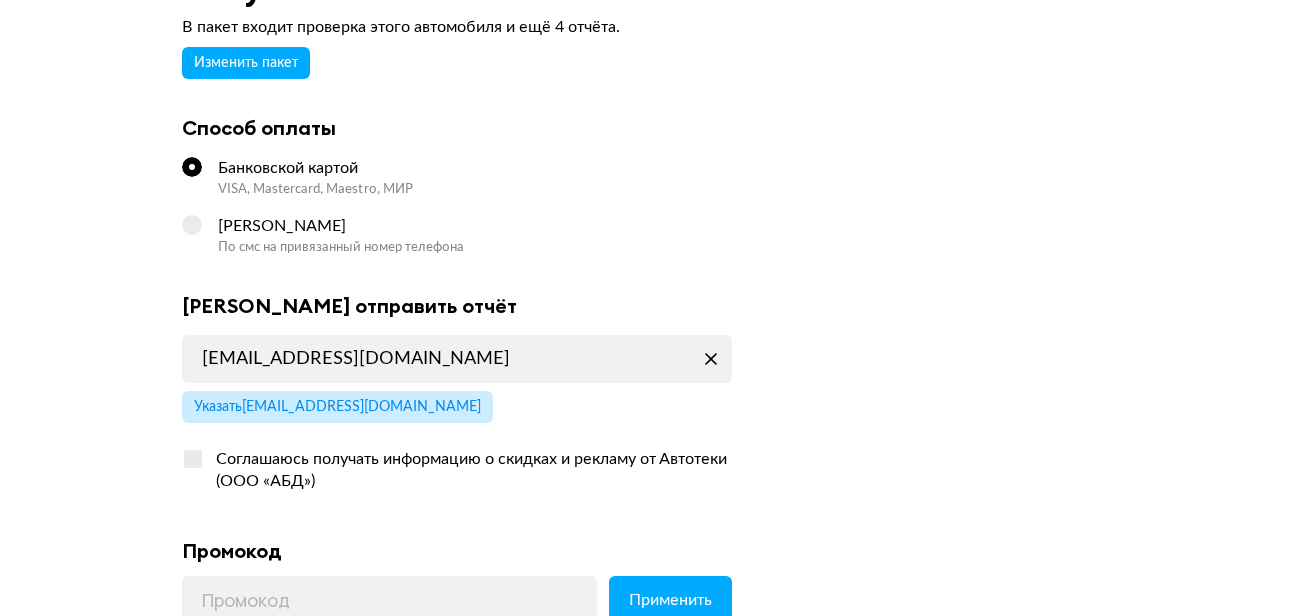 scroll, scrollTop: 200, scrollLeft: 0, axis: vertical 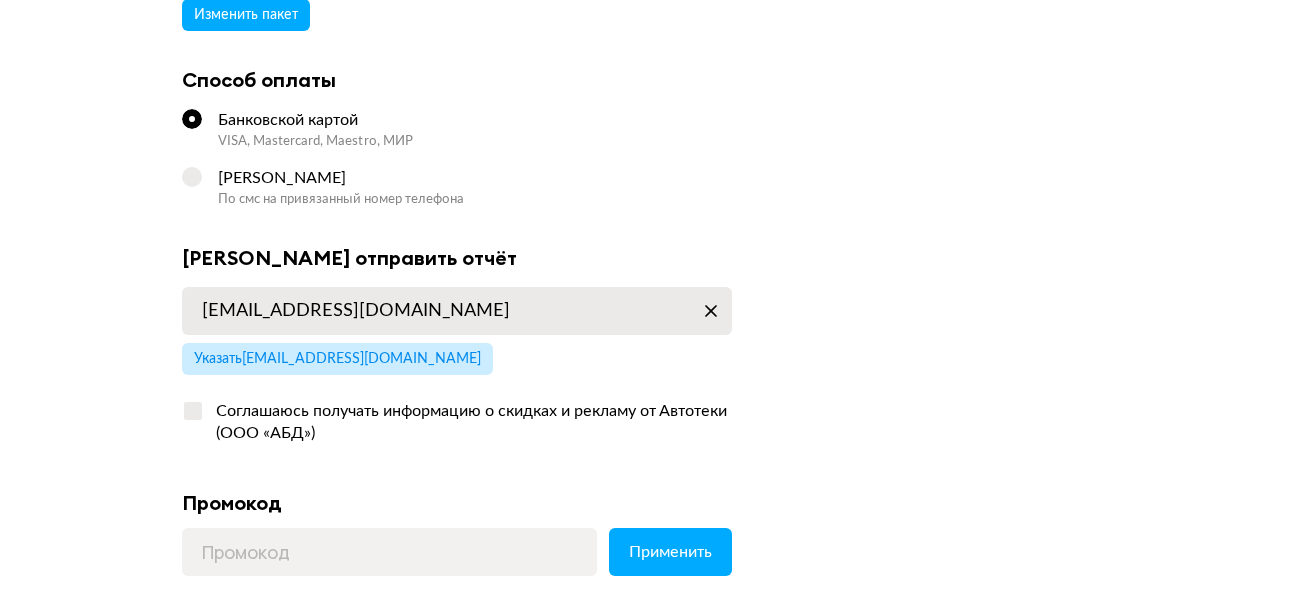 click at bounding box center (711, 311) 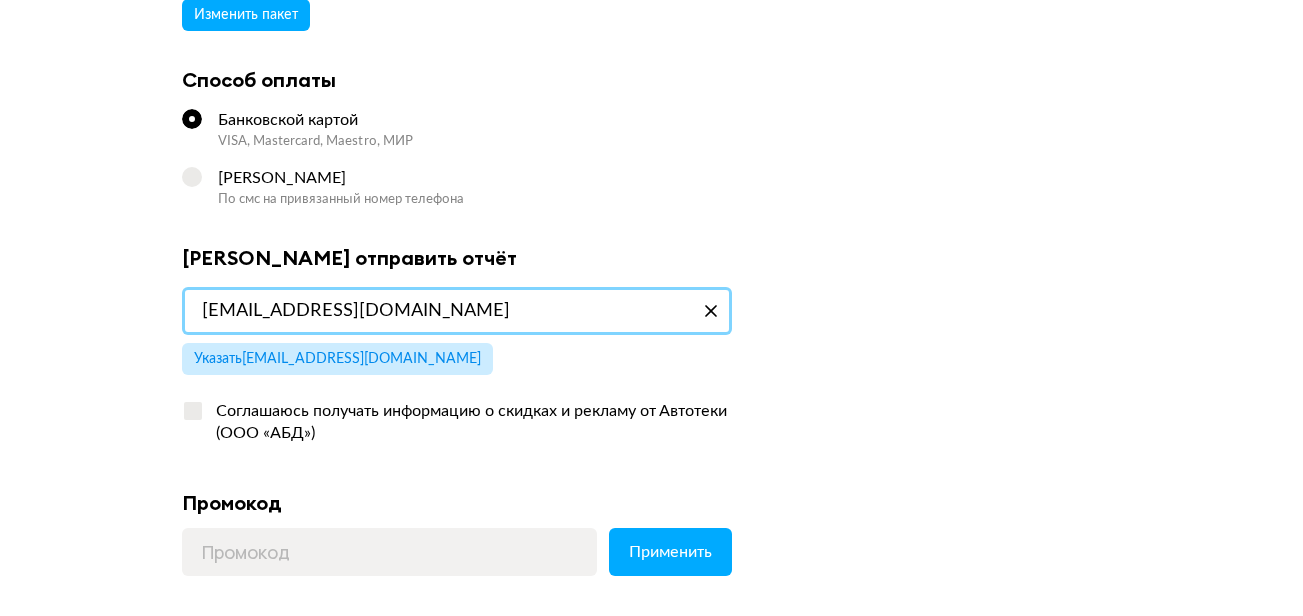 type 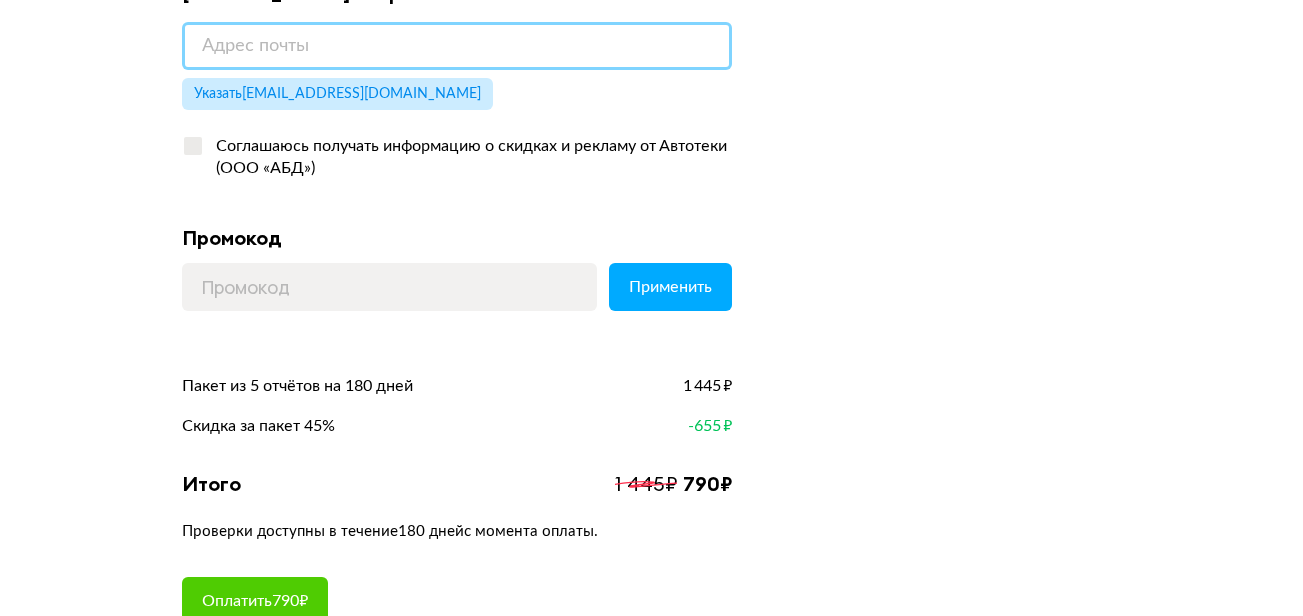 scroll, scrollTop: 500, scrollLeft: 0, axis: vertical 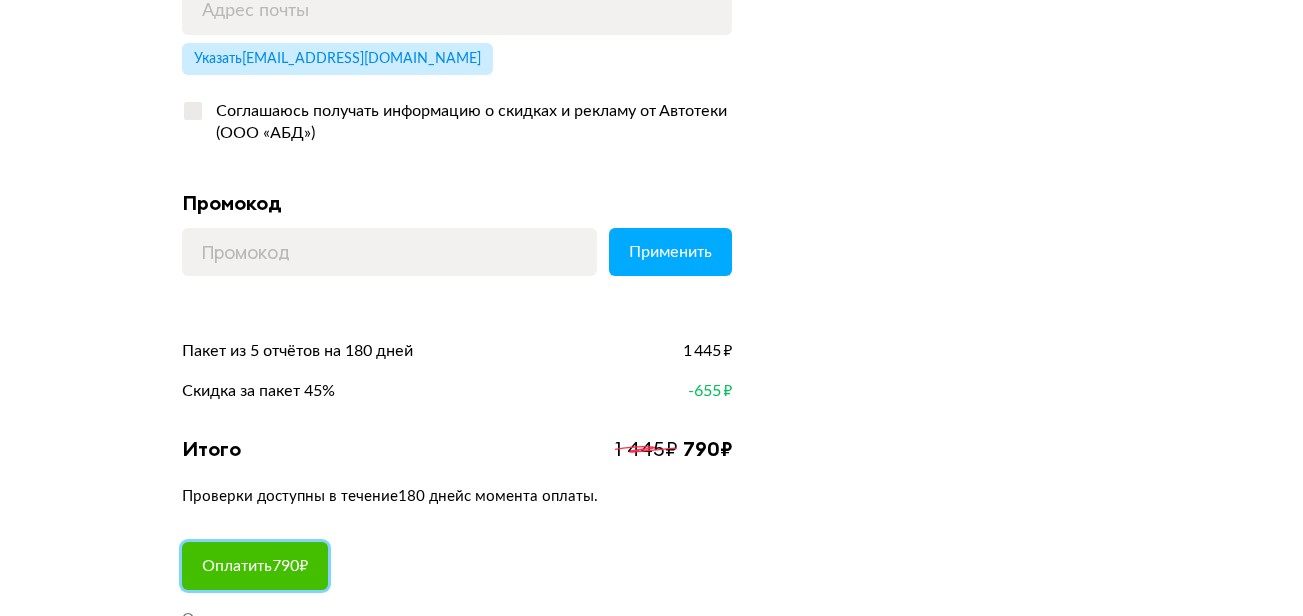 click on "Оплатить  790  ₽" at bounding box center (255, 566) 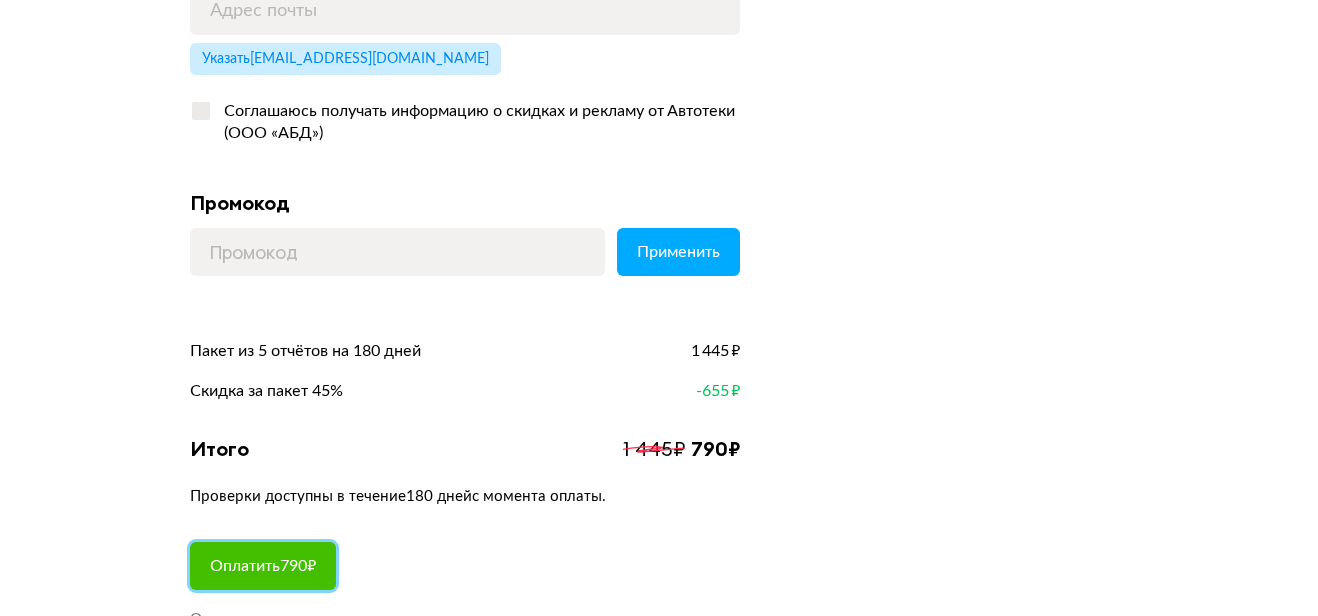 scroll, scrollTop: 0, scrollLeft: 0, axis: both 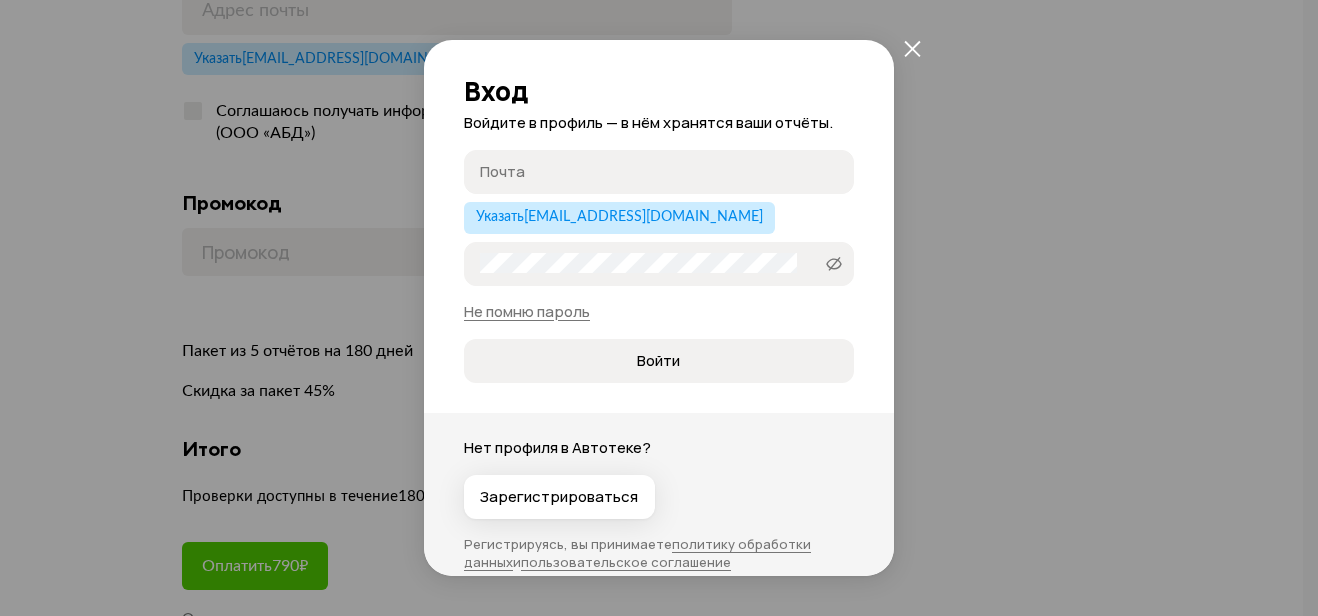 click 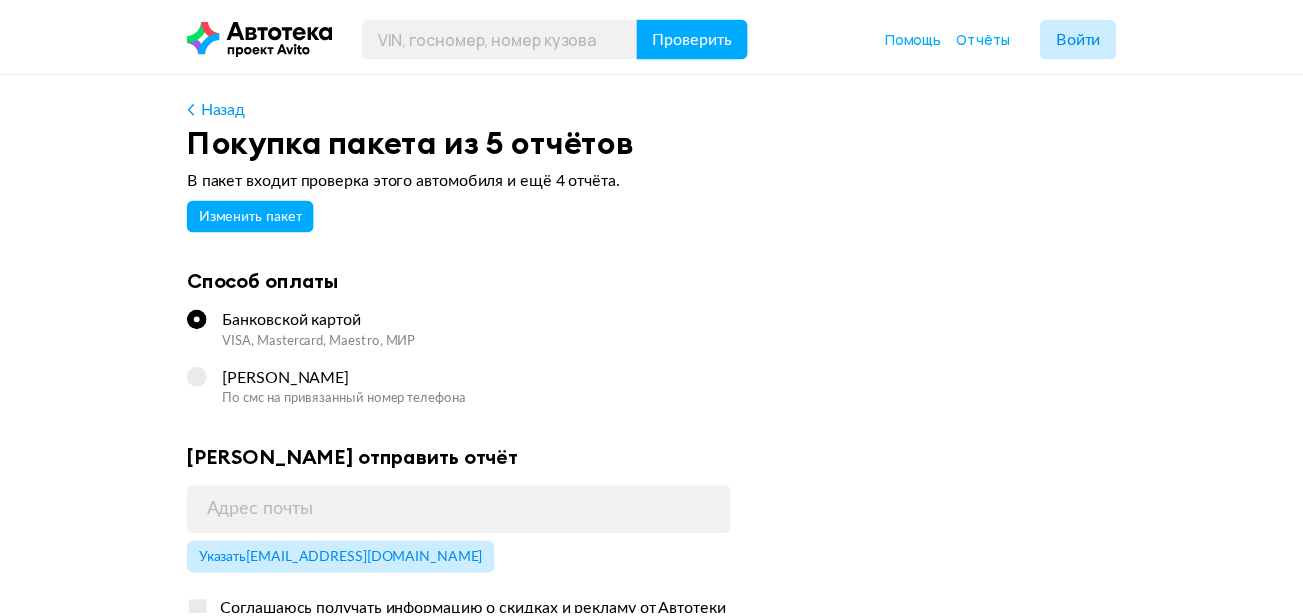 scroll, scrollTop: 500, scrollLeft: 0, axis: vertical 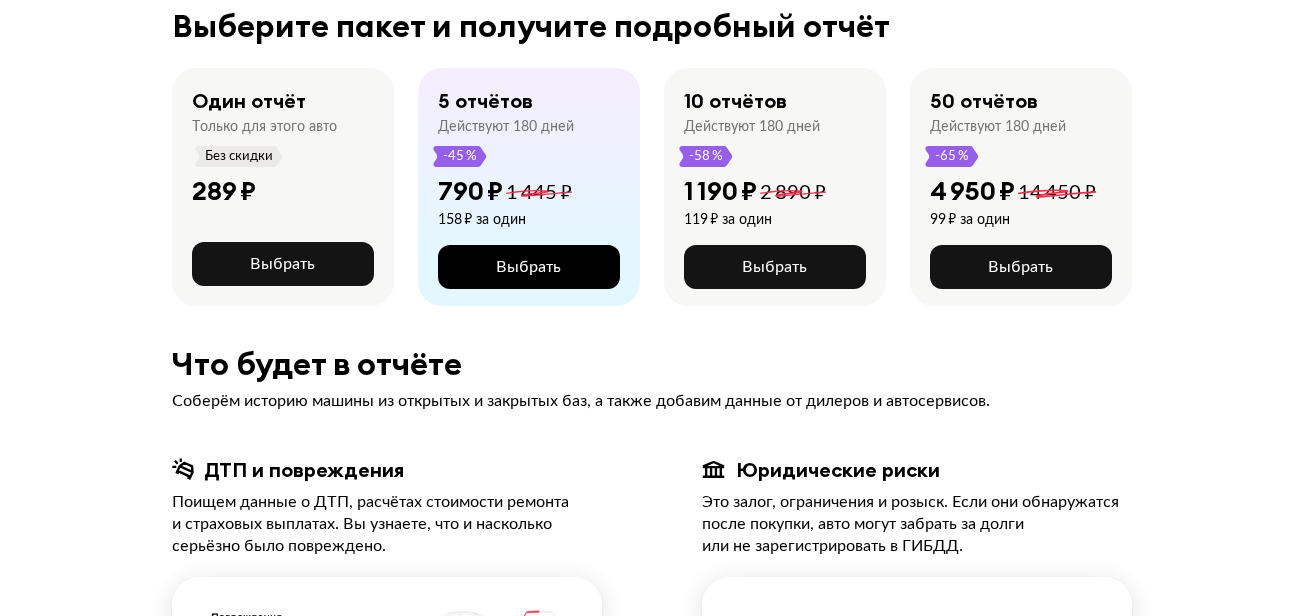 click on "Выбрать" at bounding box center [528, 267] 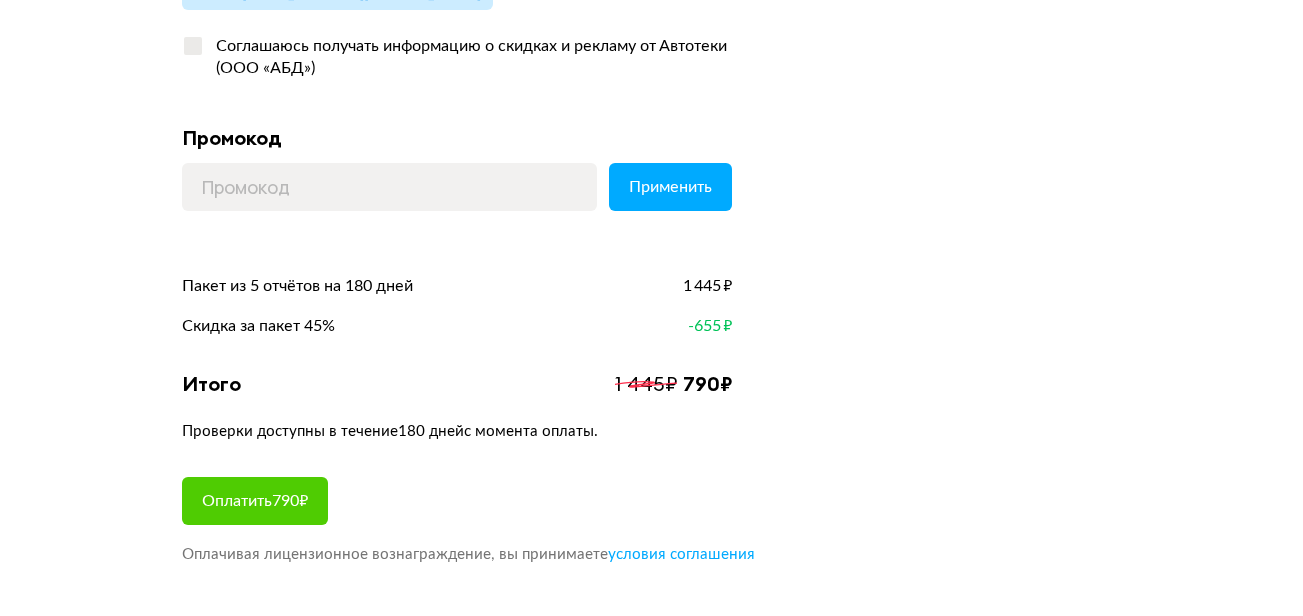 scroll, scrollTop: 600, scrollLeft: 0, axis: vertical 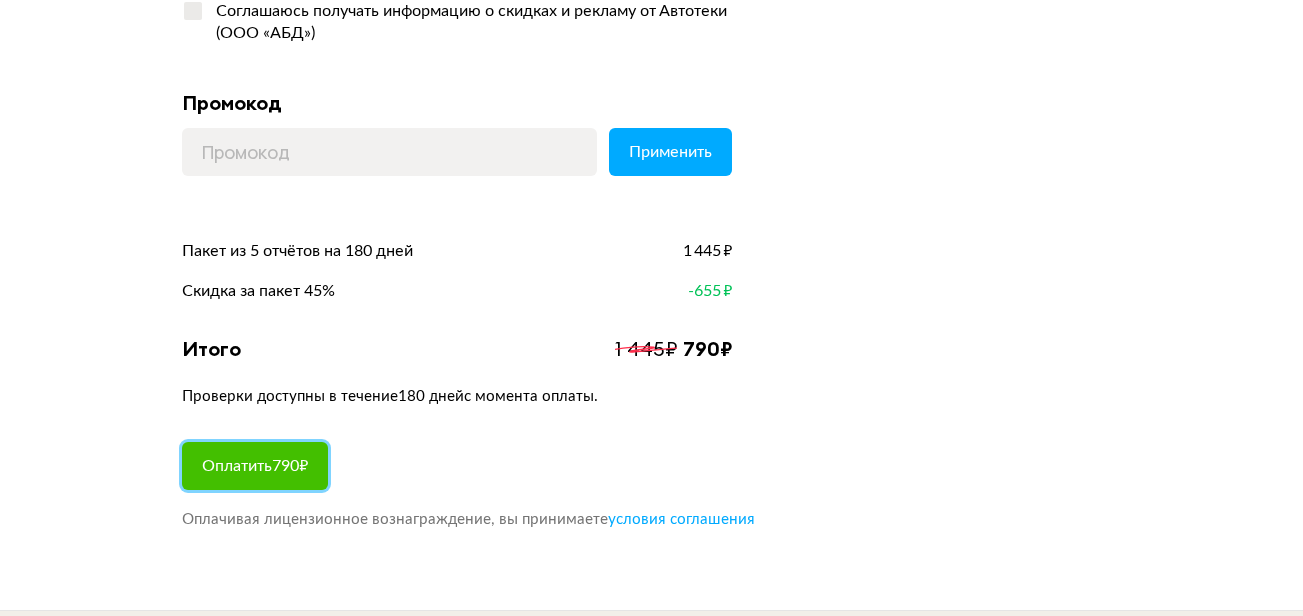 click on "Оплатить  790  ₽" at bounding box center [255, 466] 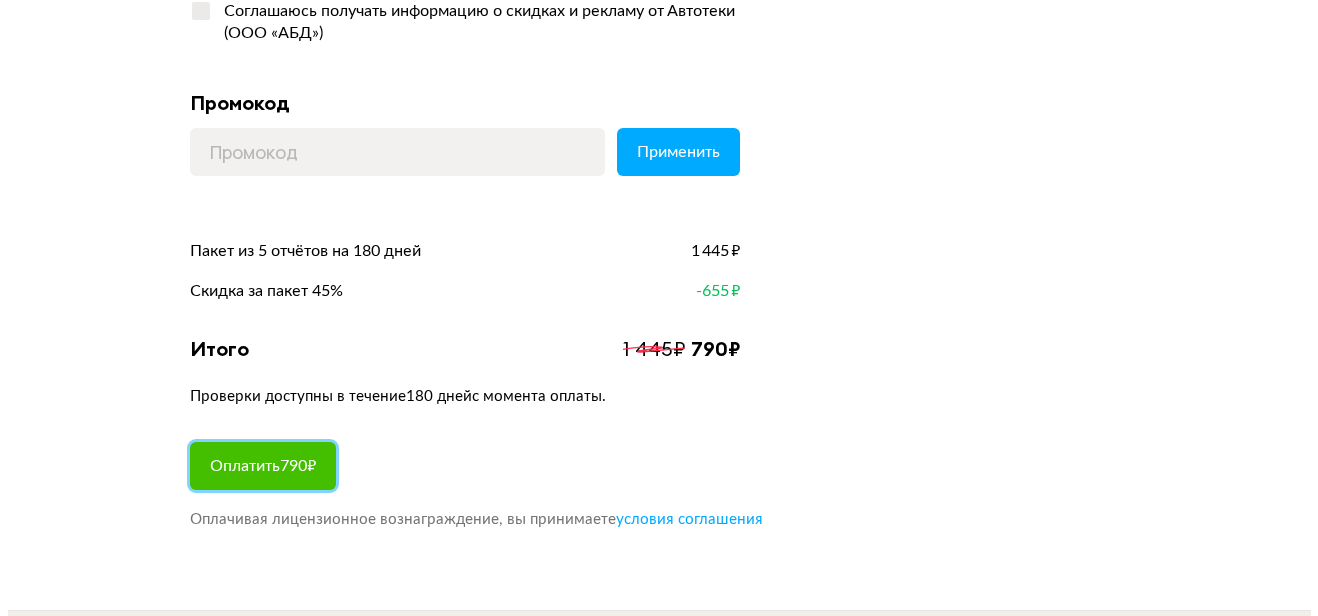 scroll, scrollTop: 0, scrollLeft: 0, axis: both 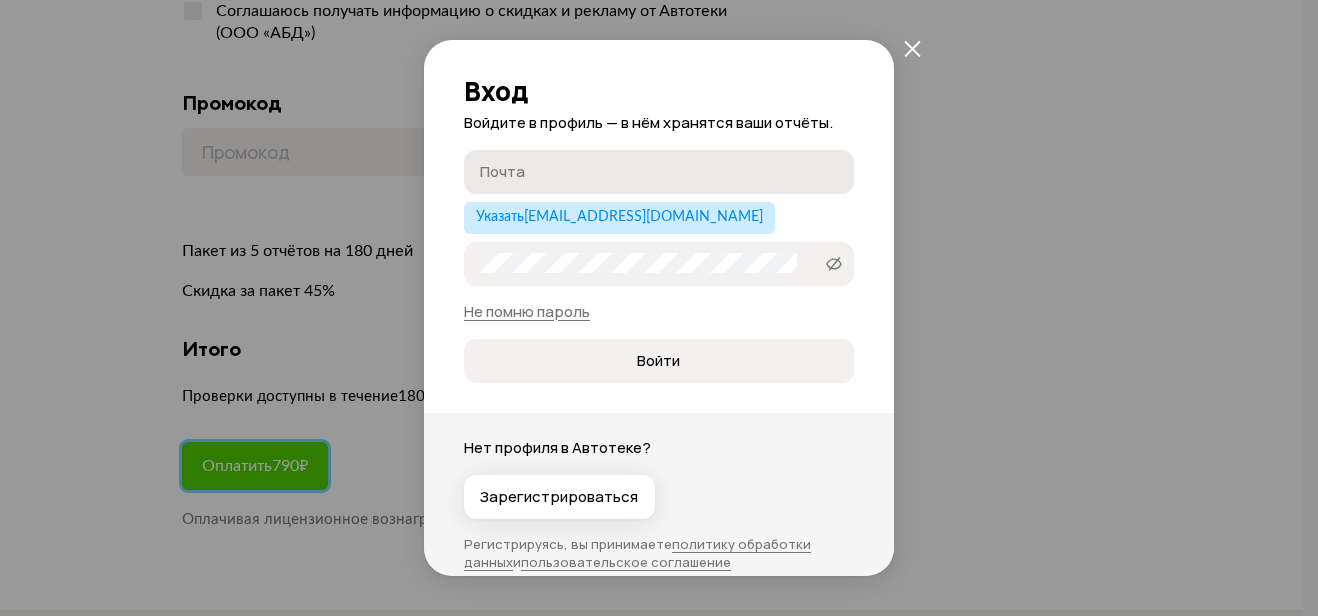 click on "Почта" at bounding box center (659, 172) 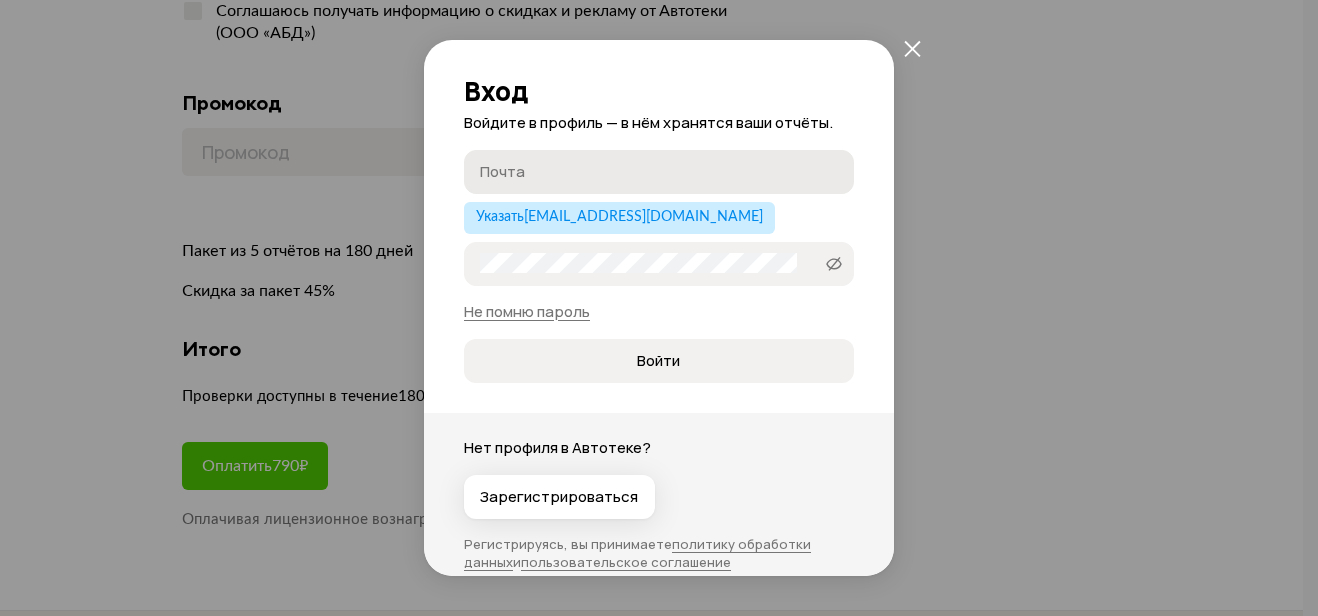 click on "Почта" at bounding box center (662, 171) 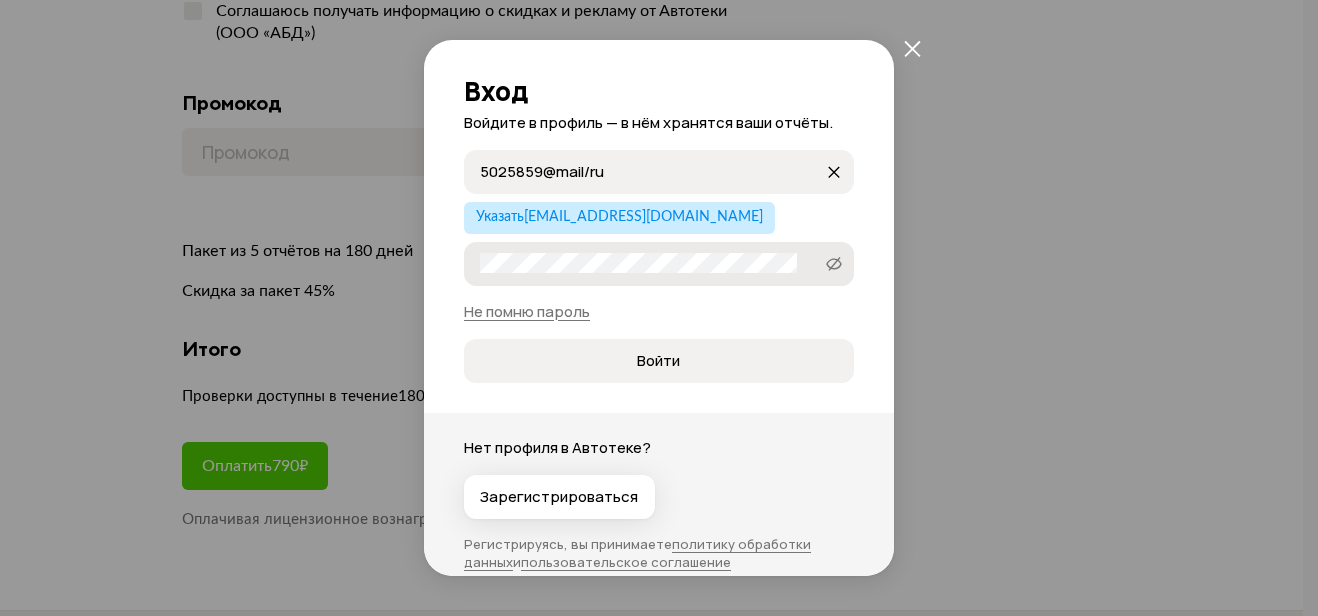 click on "Пароль" at bounding box center [659, 264] 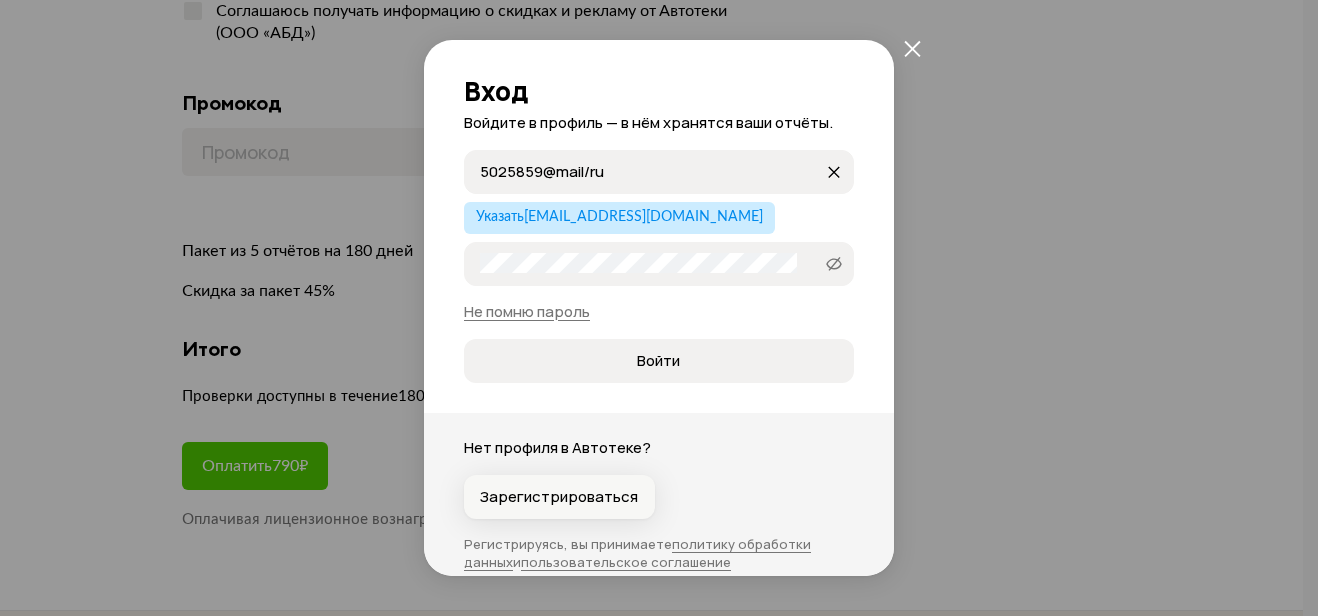 click on "Зарегистрироваться" at bounding box center (559, 497) 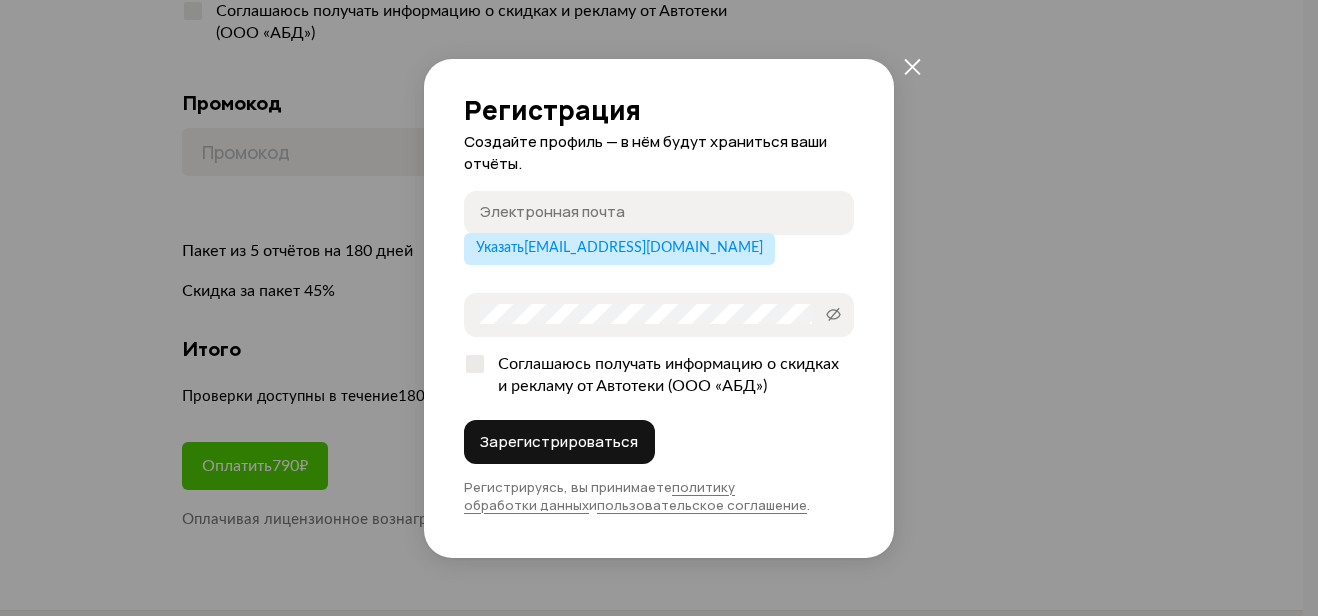 click 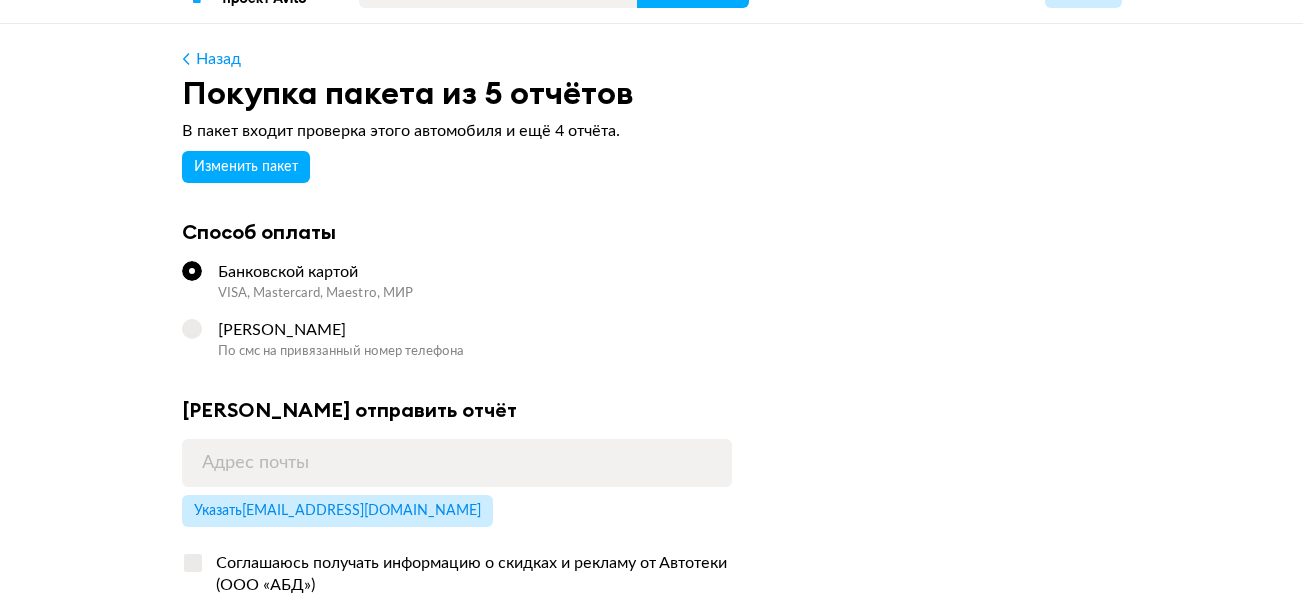 scroll, scrollTop: 0, scrollLeft: 0, axis: both 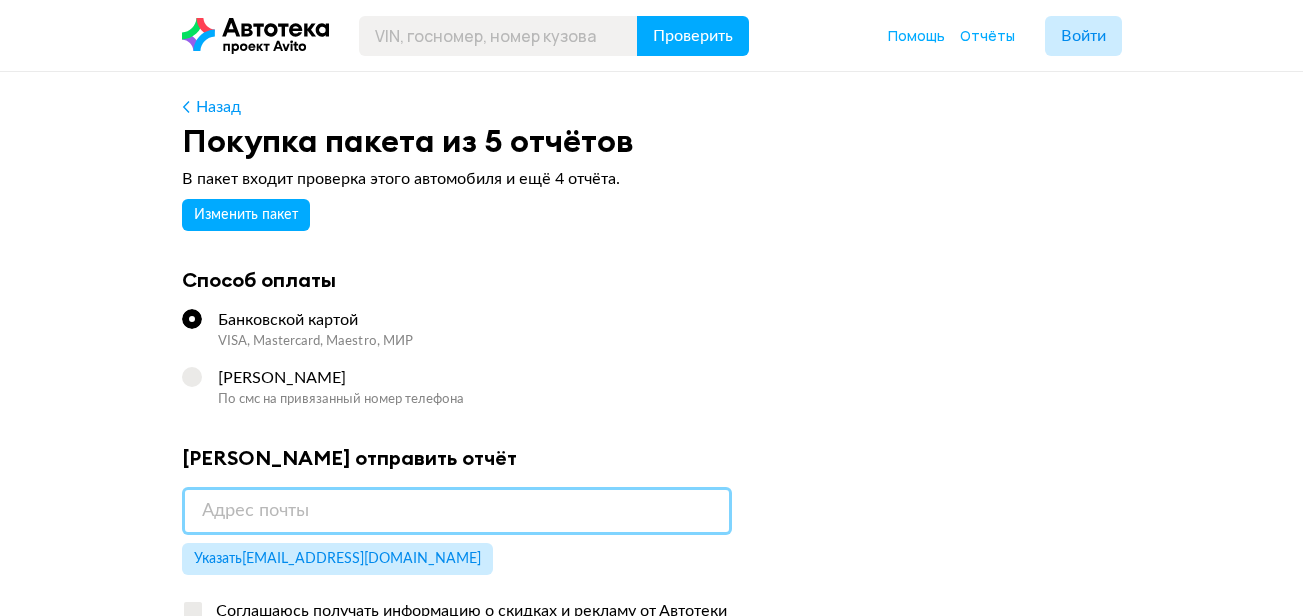 click at bounding box center [457, 511] 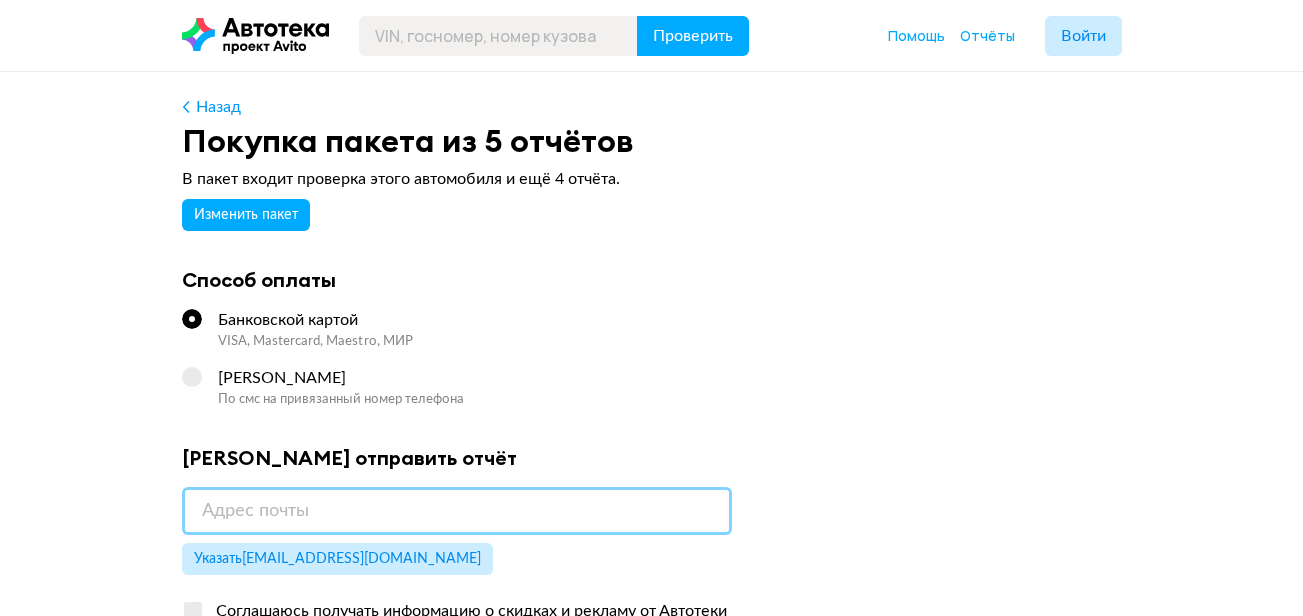 type on "[EMAIL_ADDRESS][DOMAIN_NAME]" 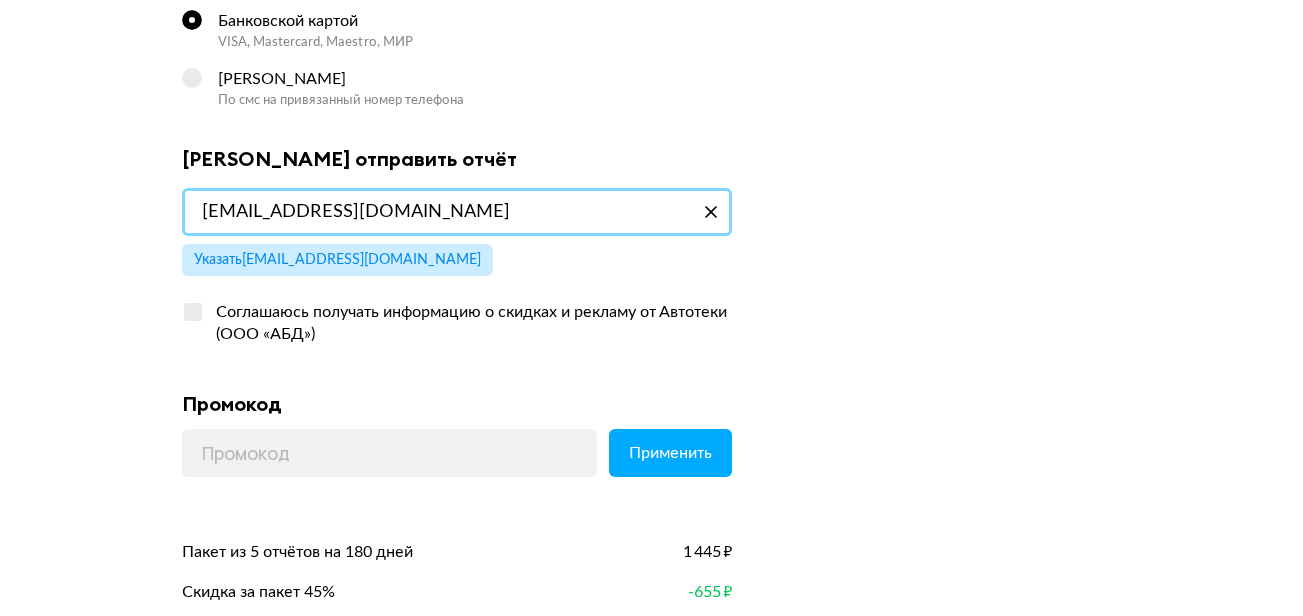 scroll, scrollTop: 300, scrollLeft: 0, axis: vertical 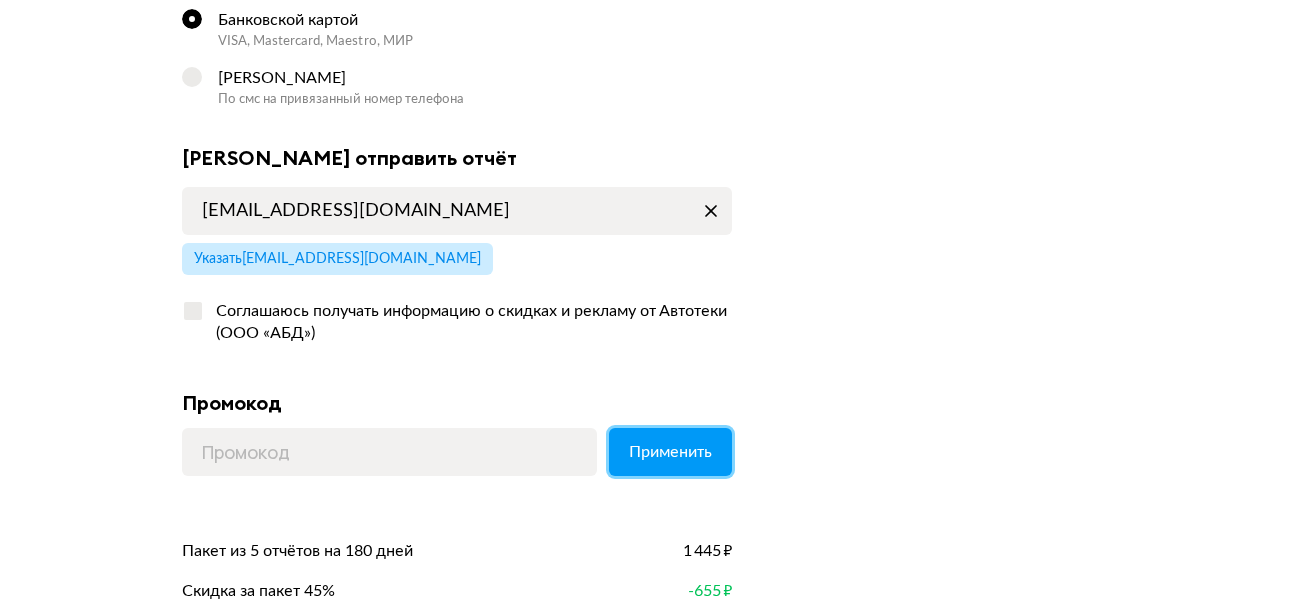 click on "Применить" at bounding box center [670, 452] 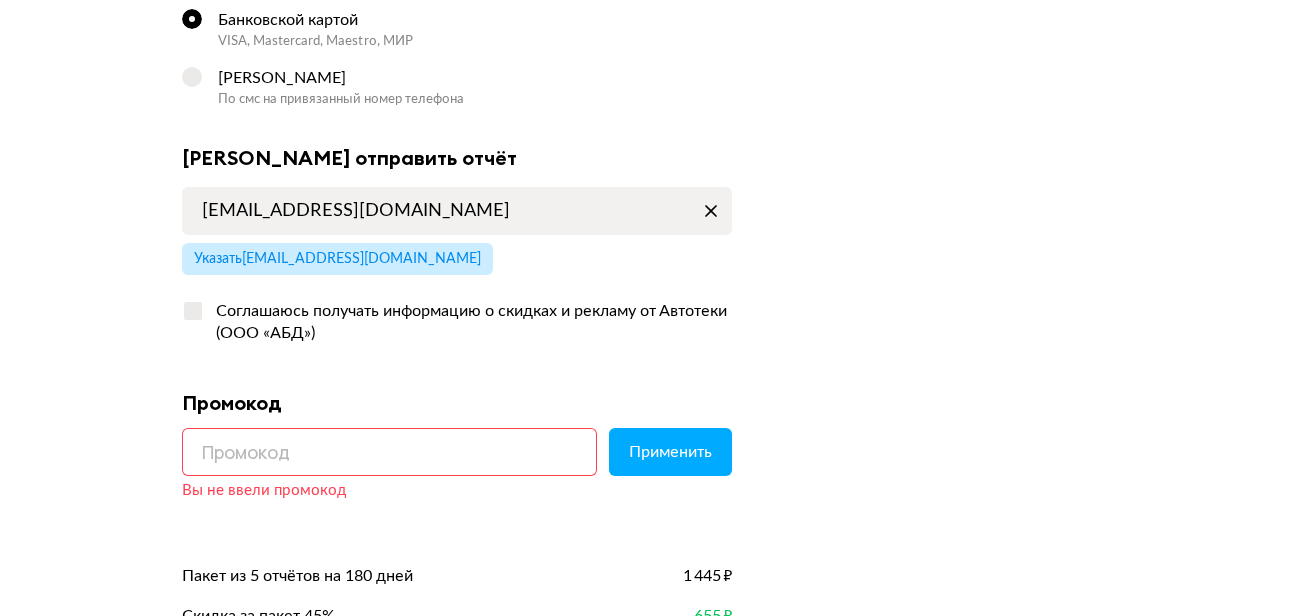 click at bounding box center (389, 452) 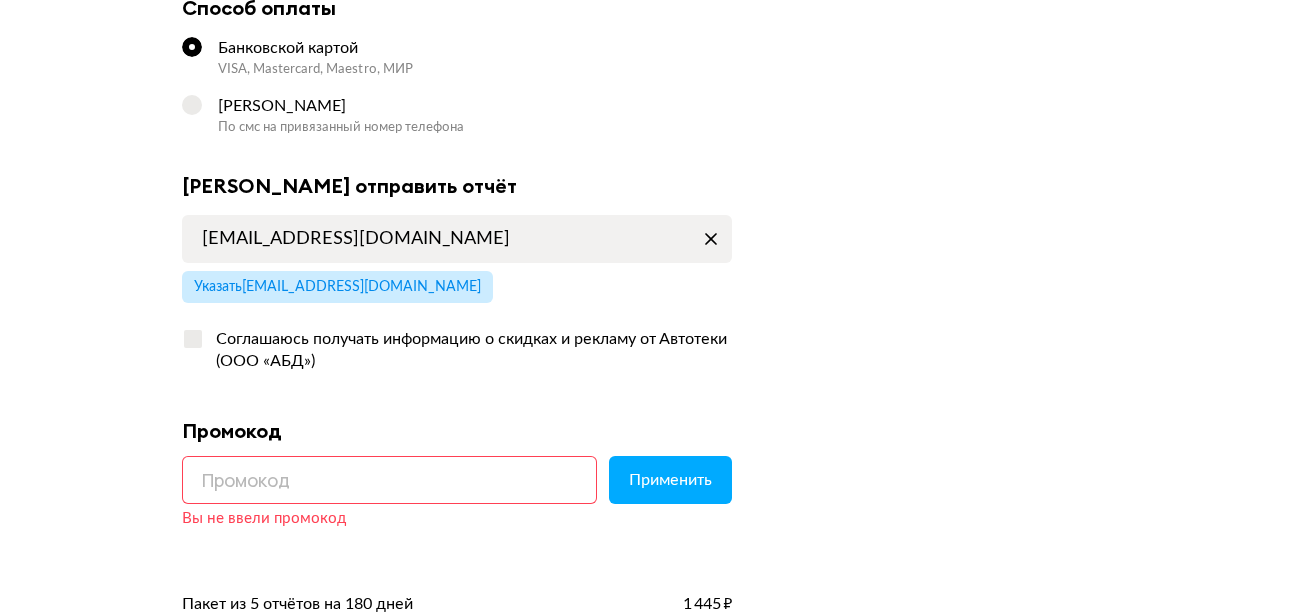 scroll, scrollTop: 300, scrollLeft: 0, axis: vertical 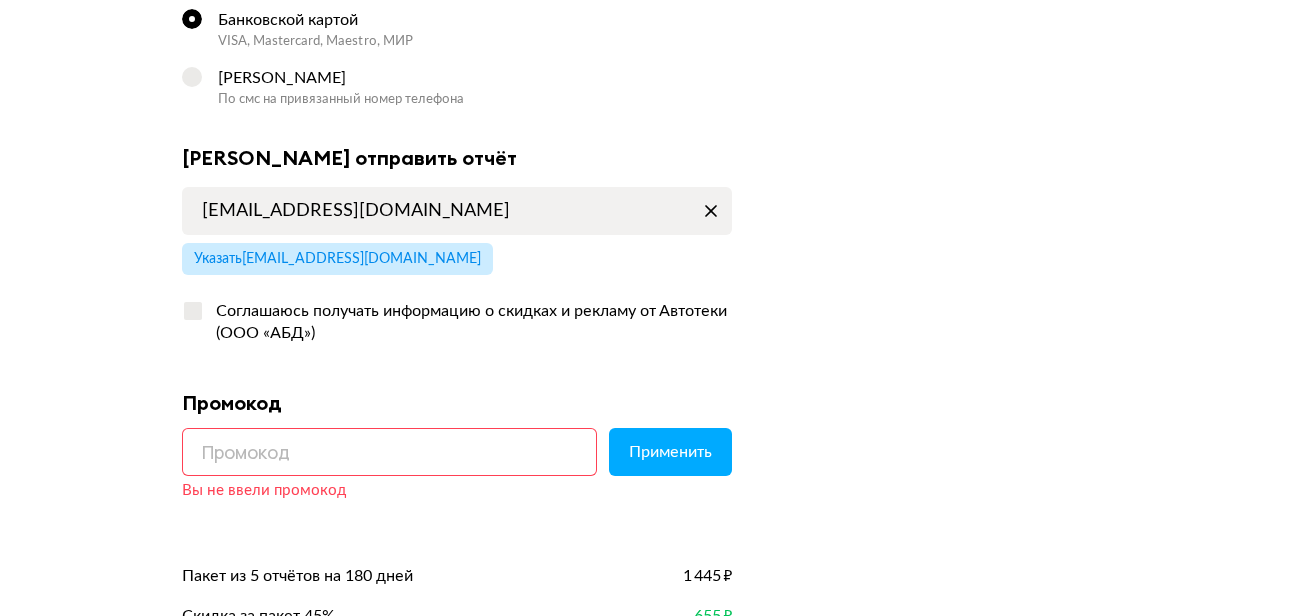 click at bounding box center (389, 452) 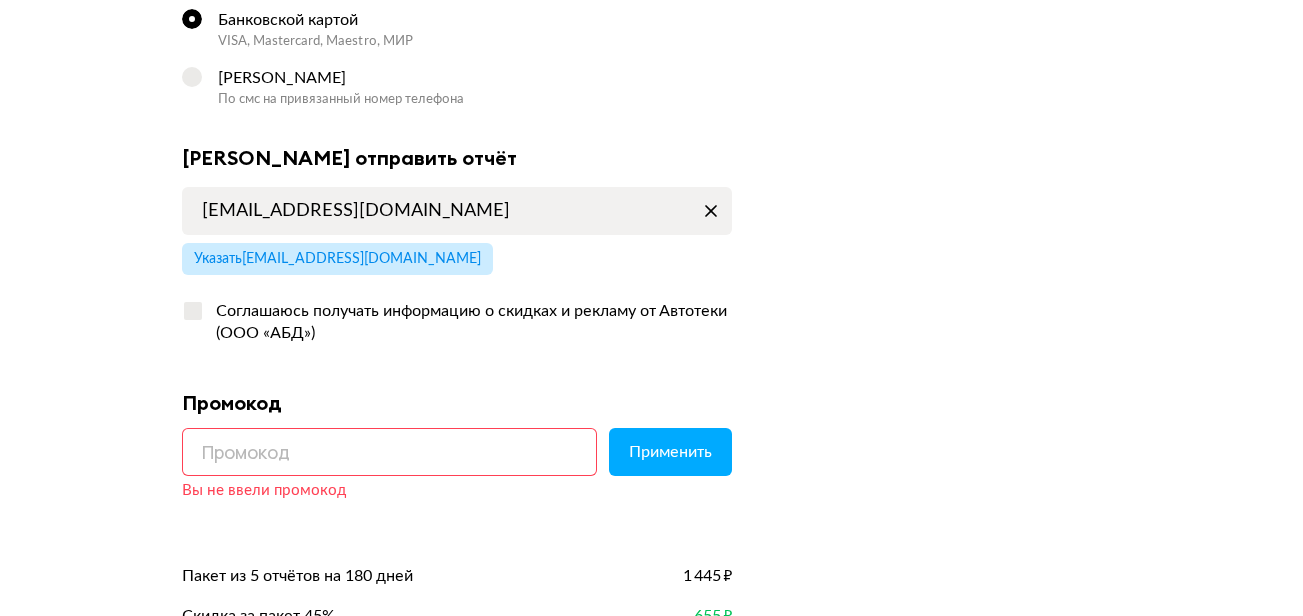 paste on "2EX23M8GL2" 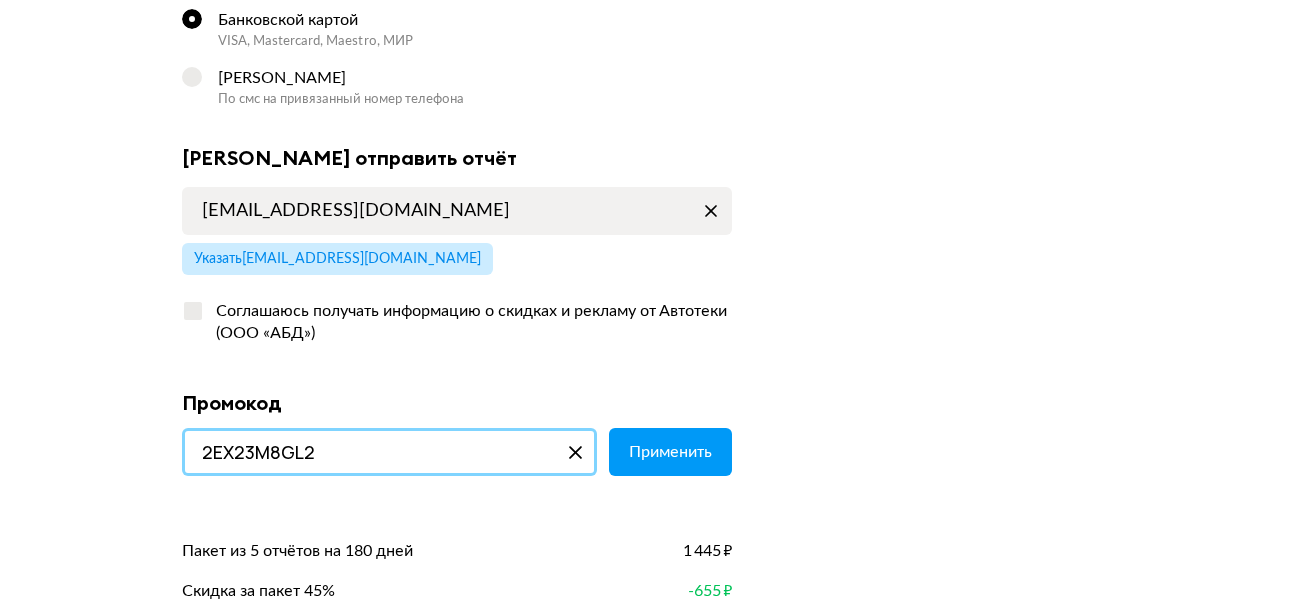 type on "2EX23M8GL2" 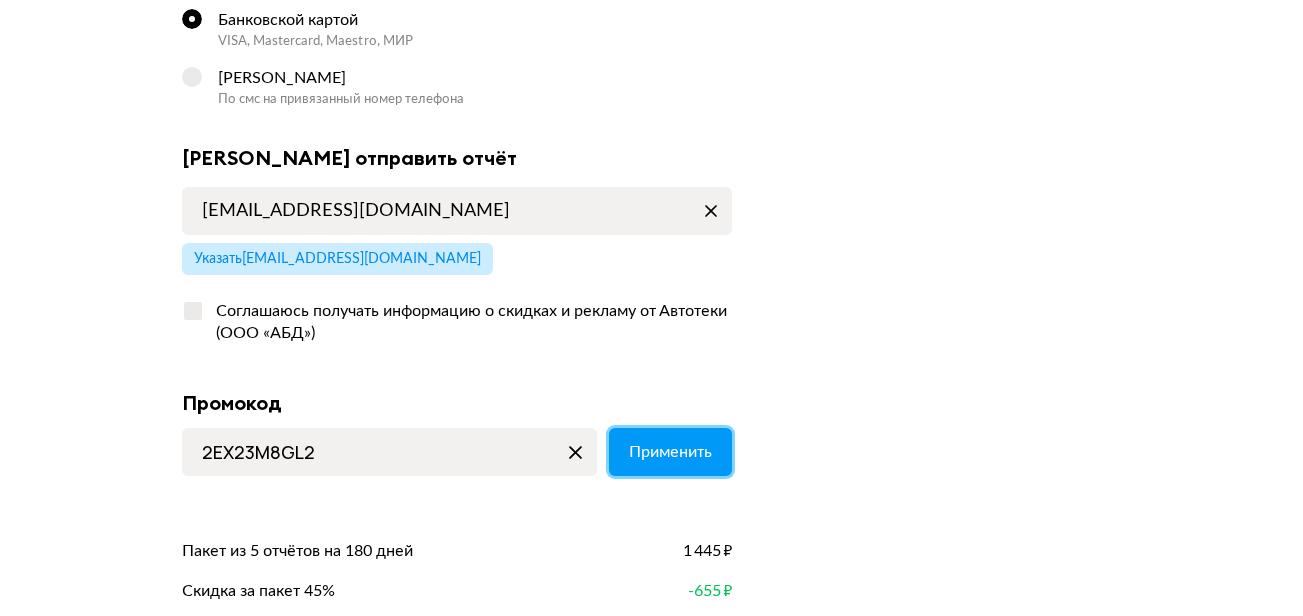 click on "Применить" at bounding box center [670, 452] 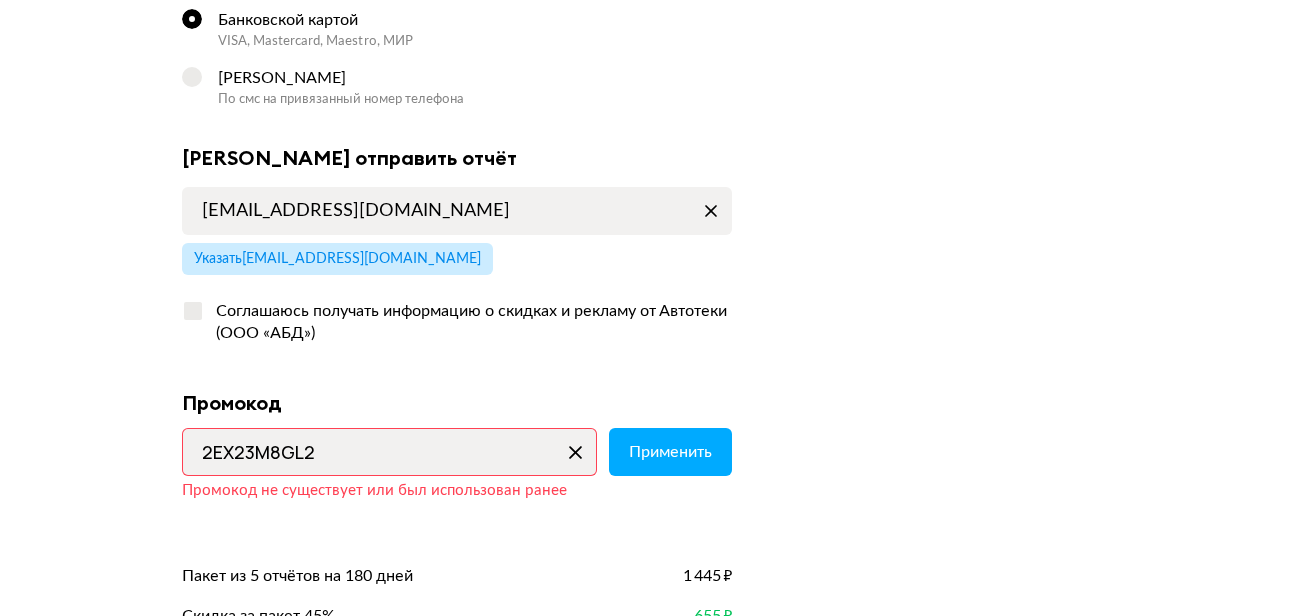 click at bounding box center [576, 452] 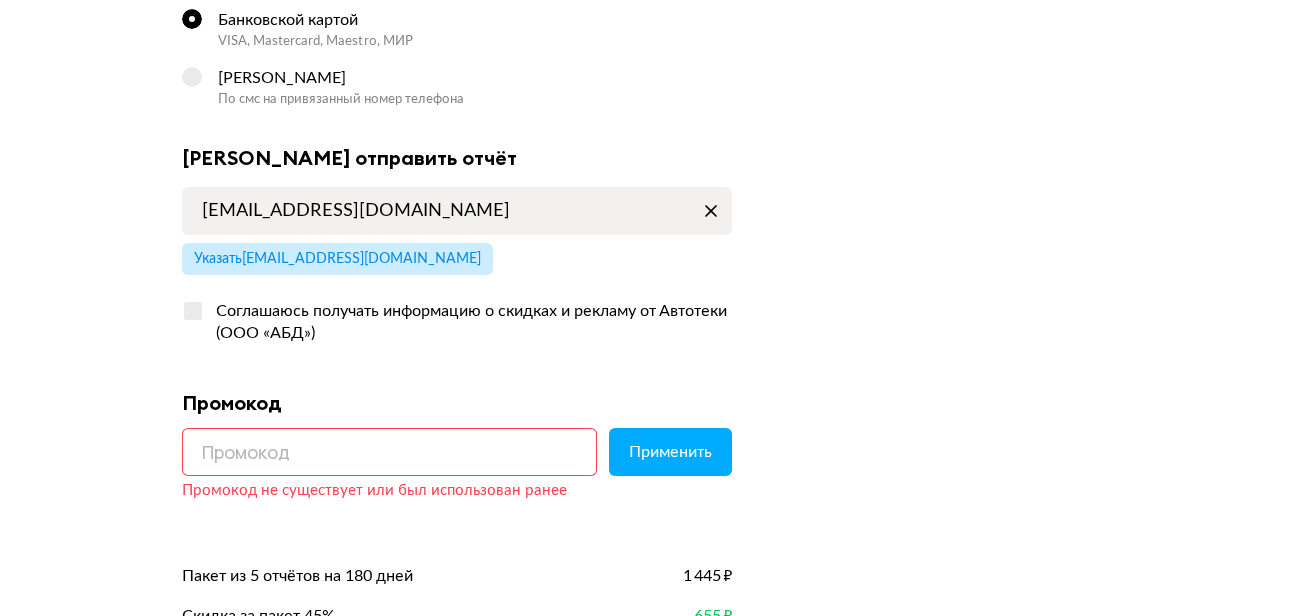 click at bounding box center (389, 452) 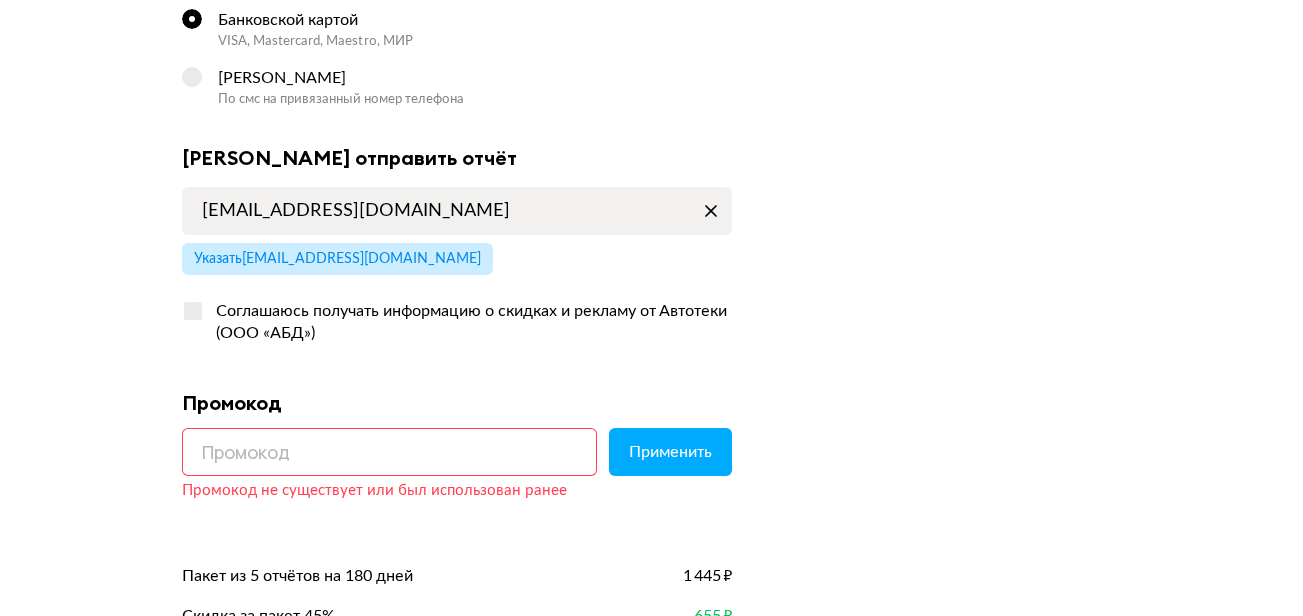 paste on "AVT50-OGHSSB" 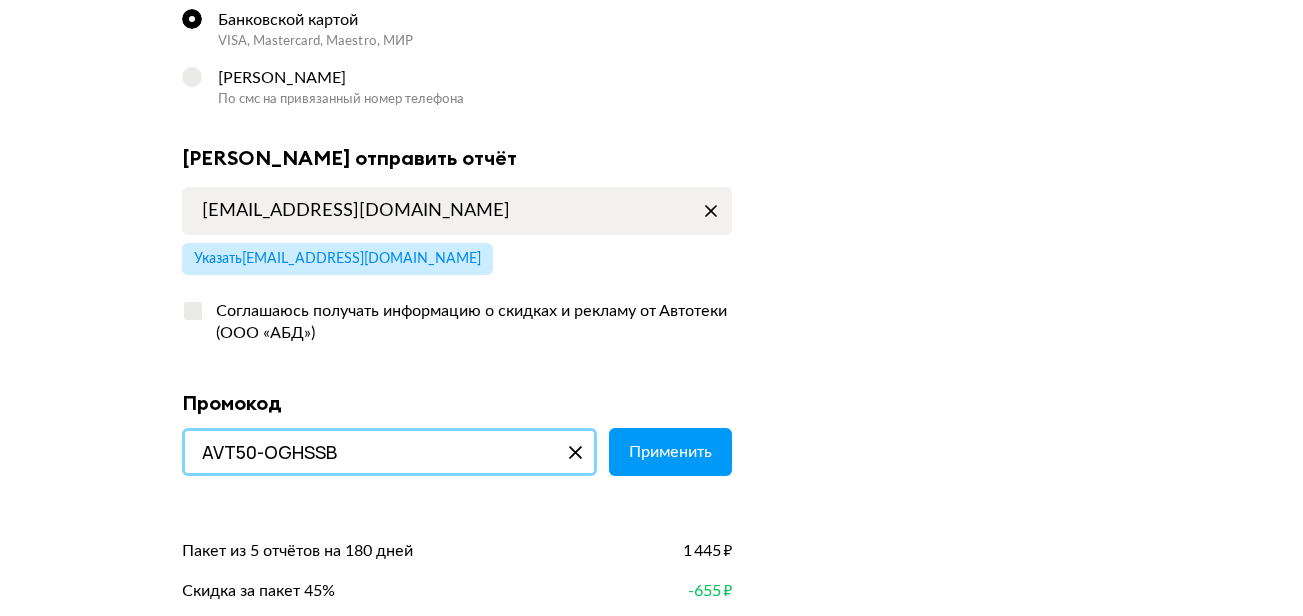 type on "AVT50-OGHSSB" 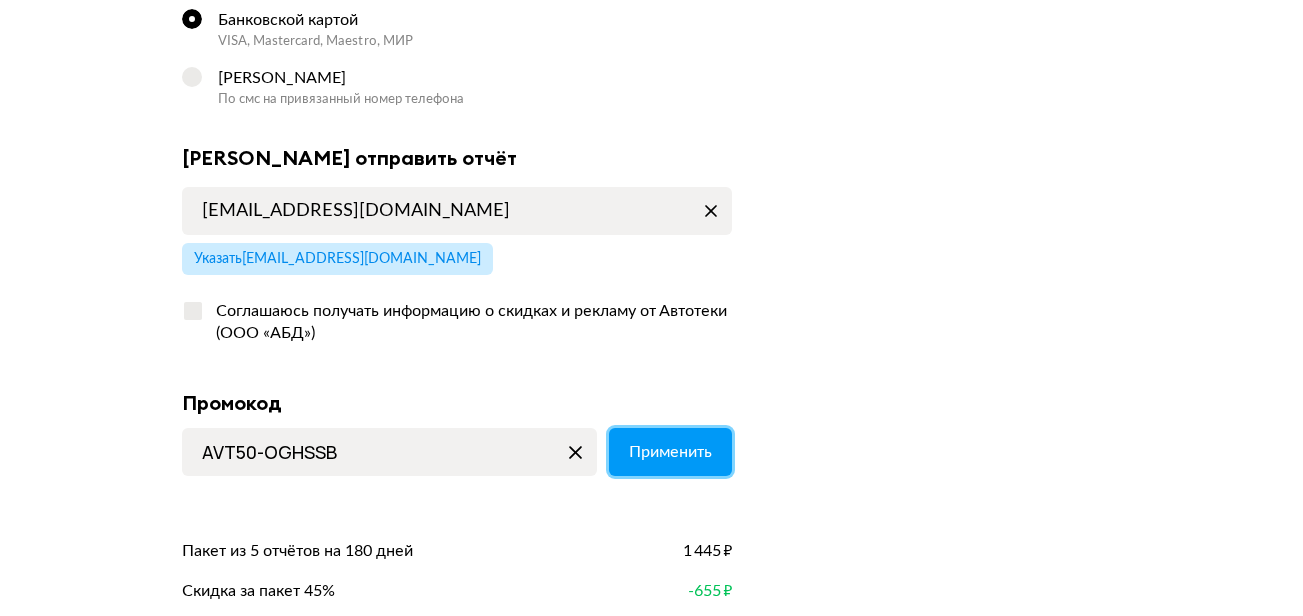 click on "Применить" at bounding box center [670, 452] 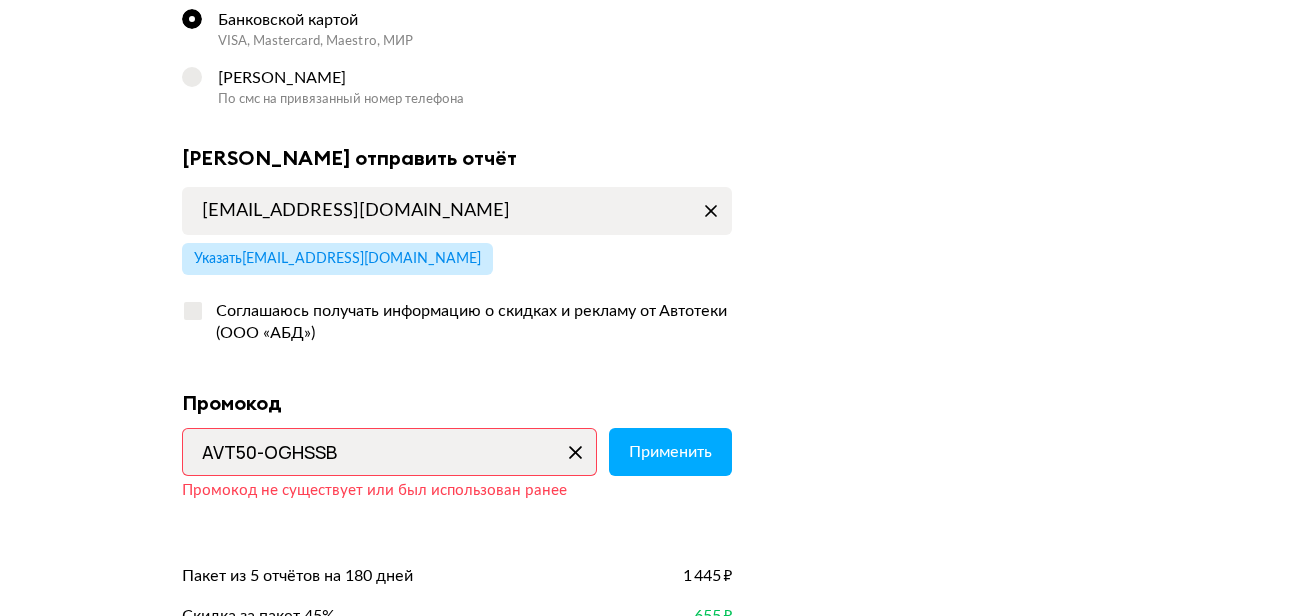 click at bounding box center [576, 452] 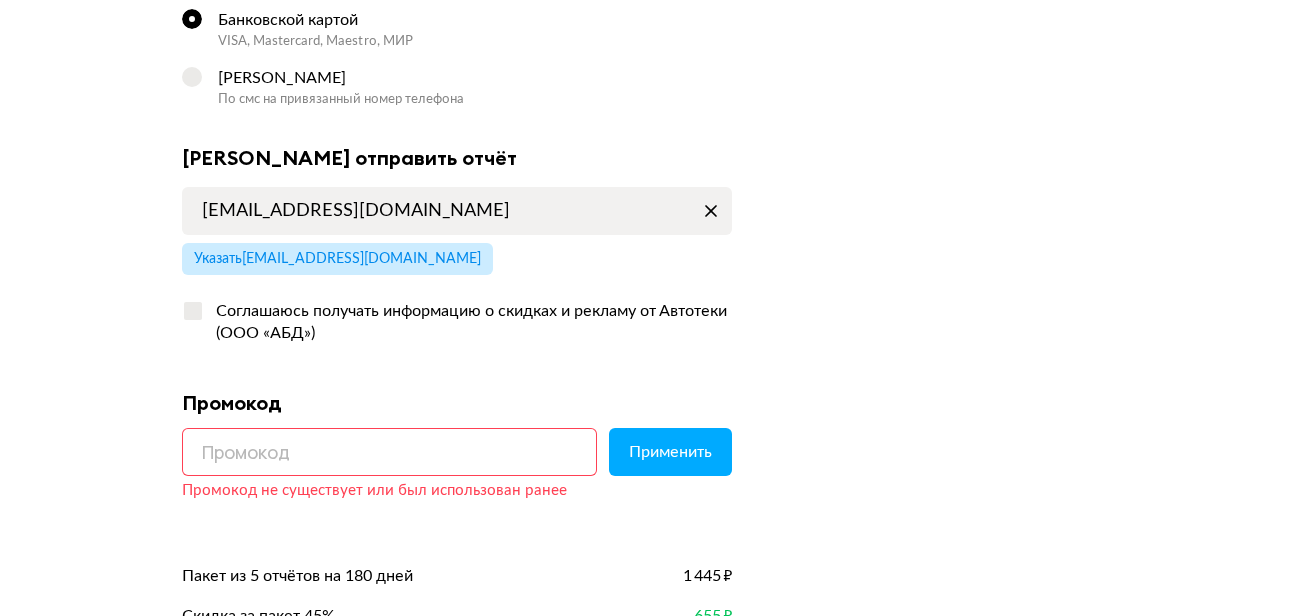 click at bounding box center (389, 452) 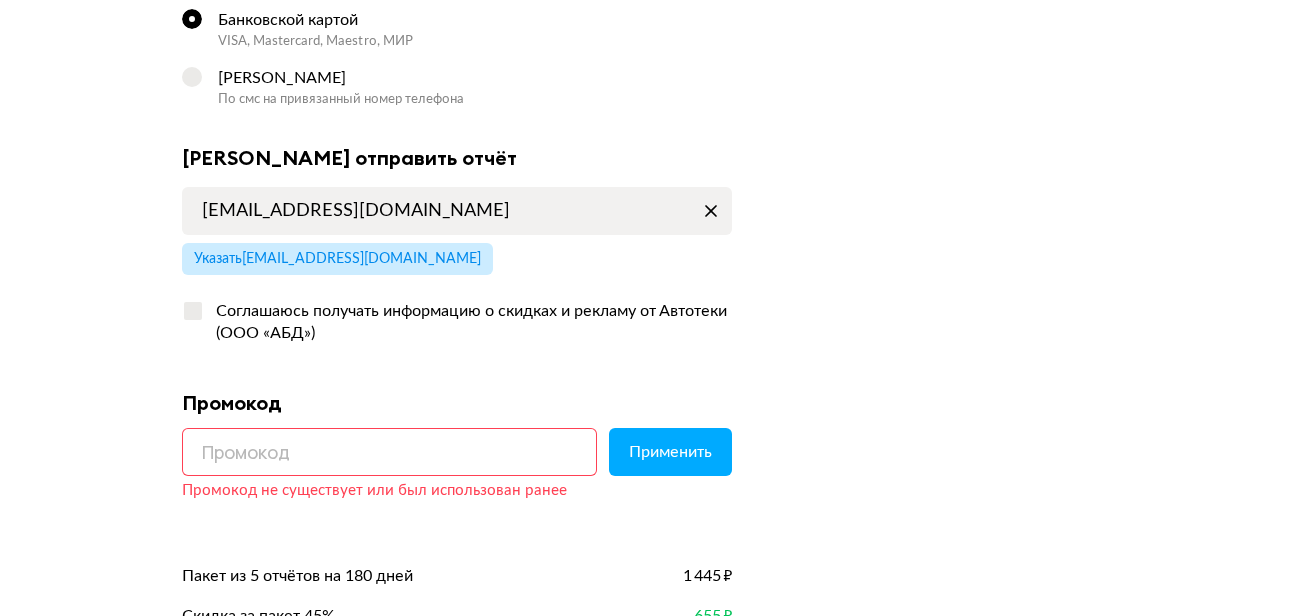 paste on "AVT25-VN19CD" 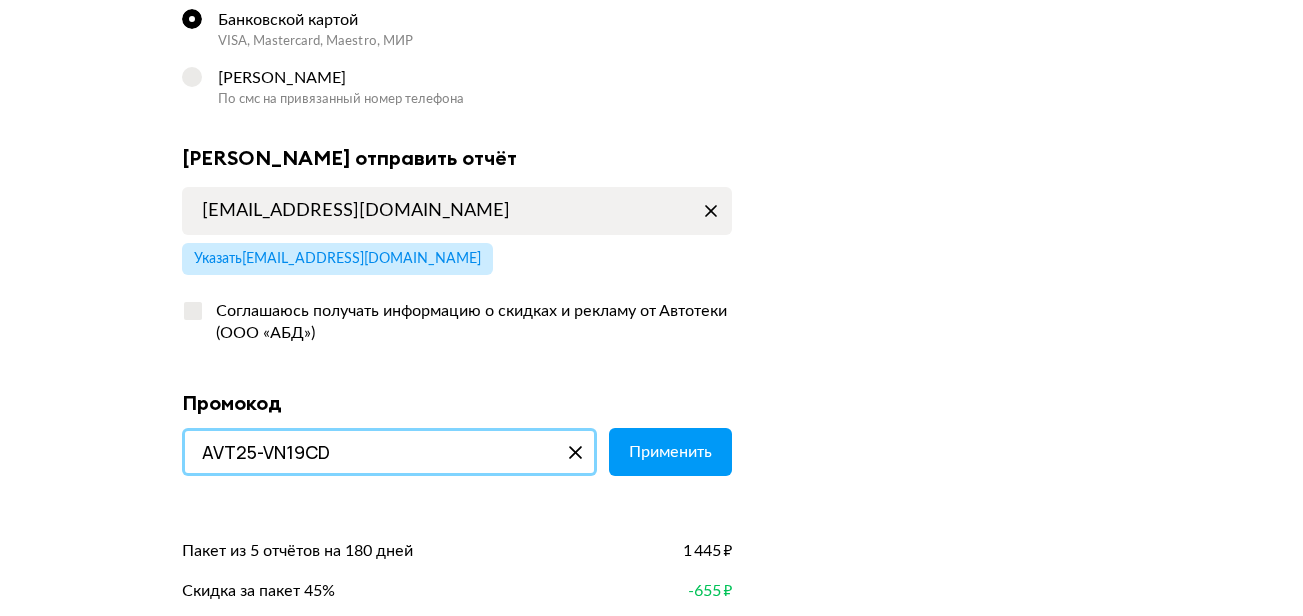type on "AVT25-VN19CD" 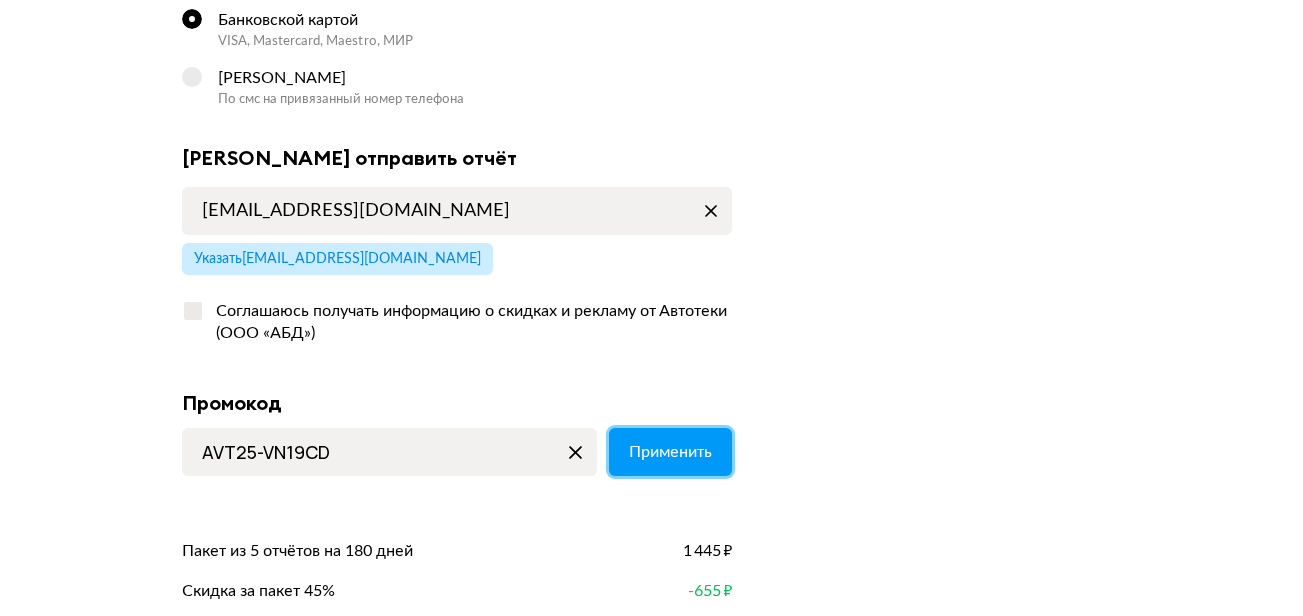 click on "Применить" at bounding box center (670, 452) 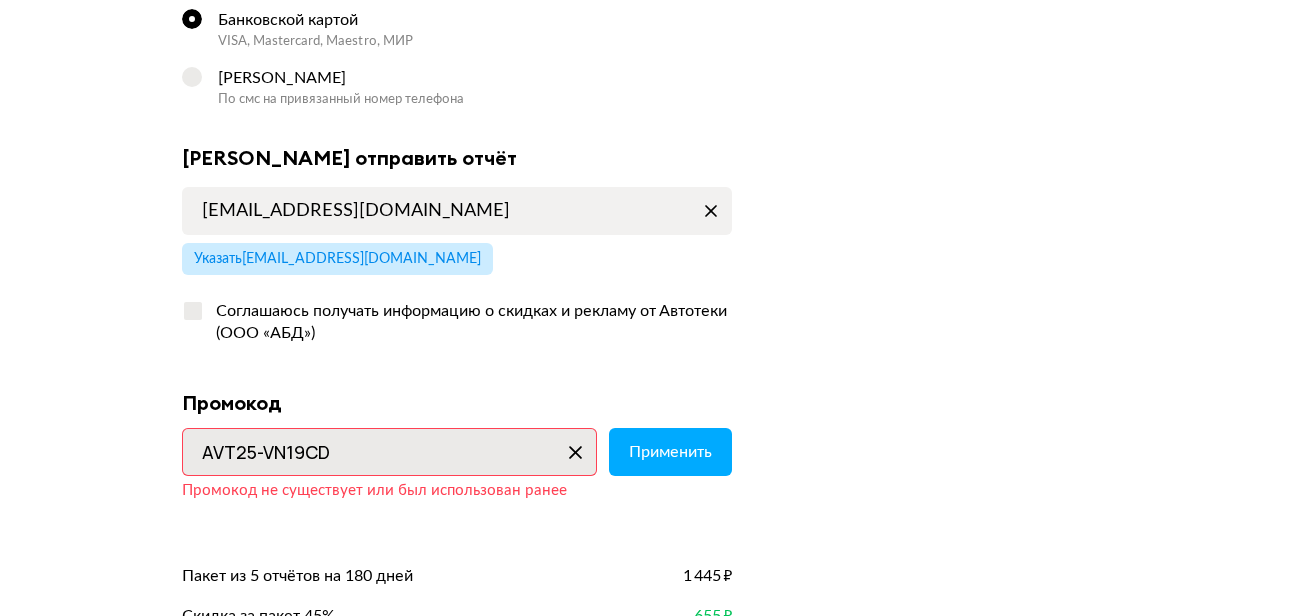 click at bounding box center [576, 452] 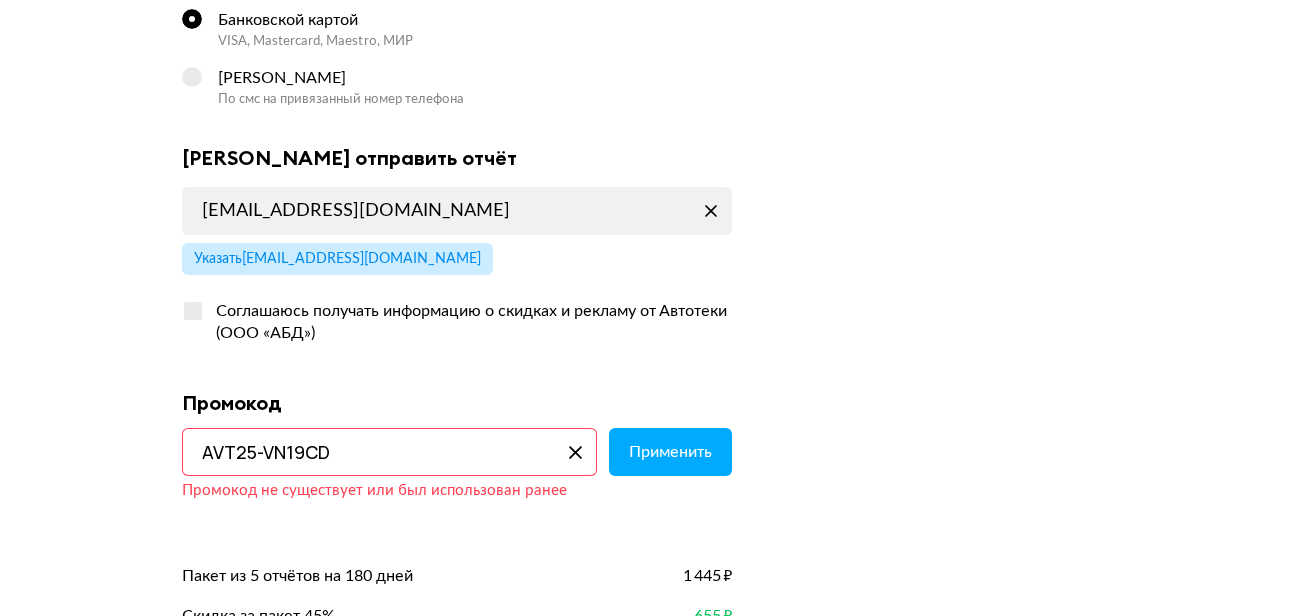 type 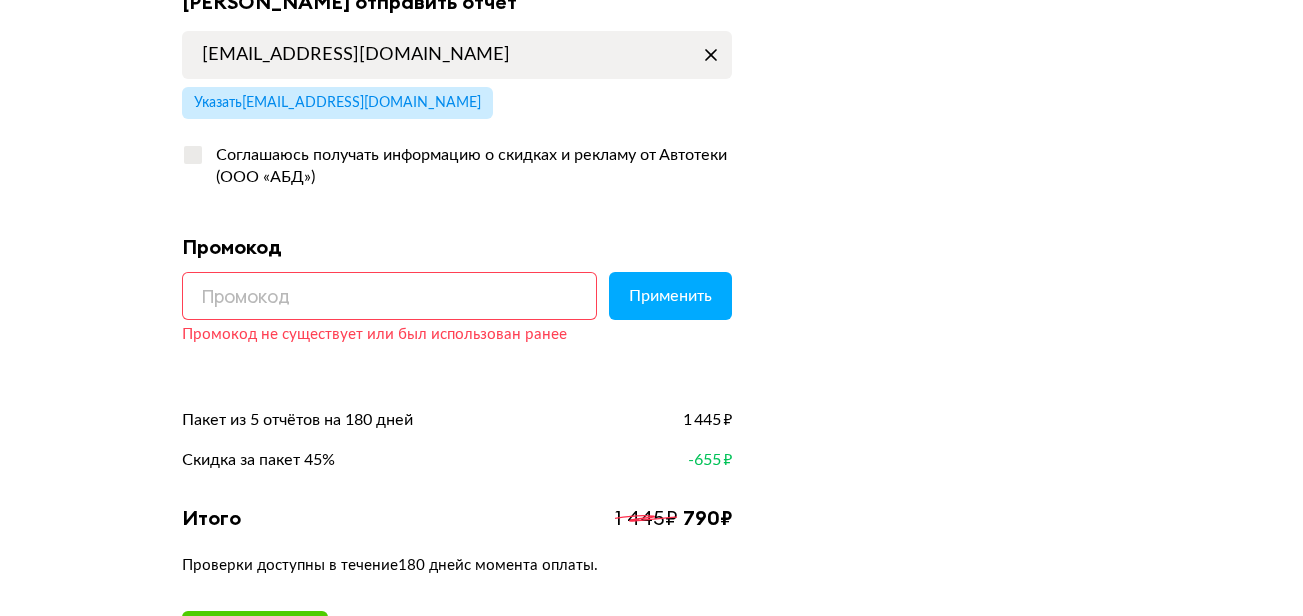 scroll, scrollTop: 500, scrollLeft: 0, axis: vertical 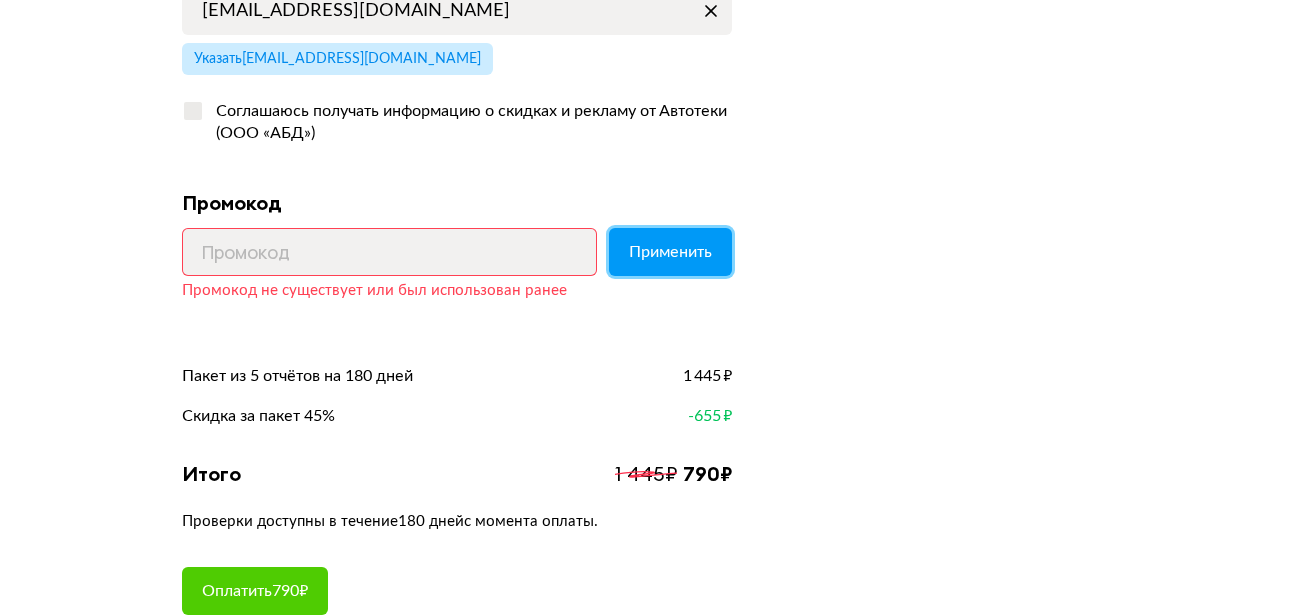 click on "Применить" at bounding box center [670, 252] 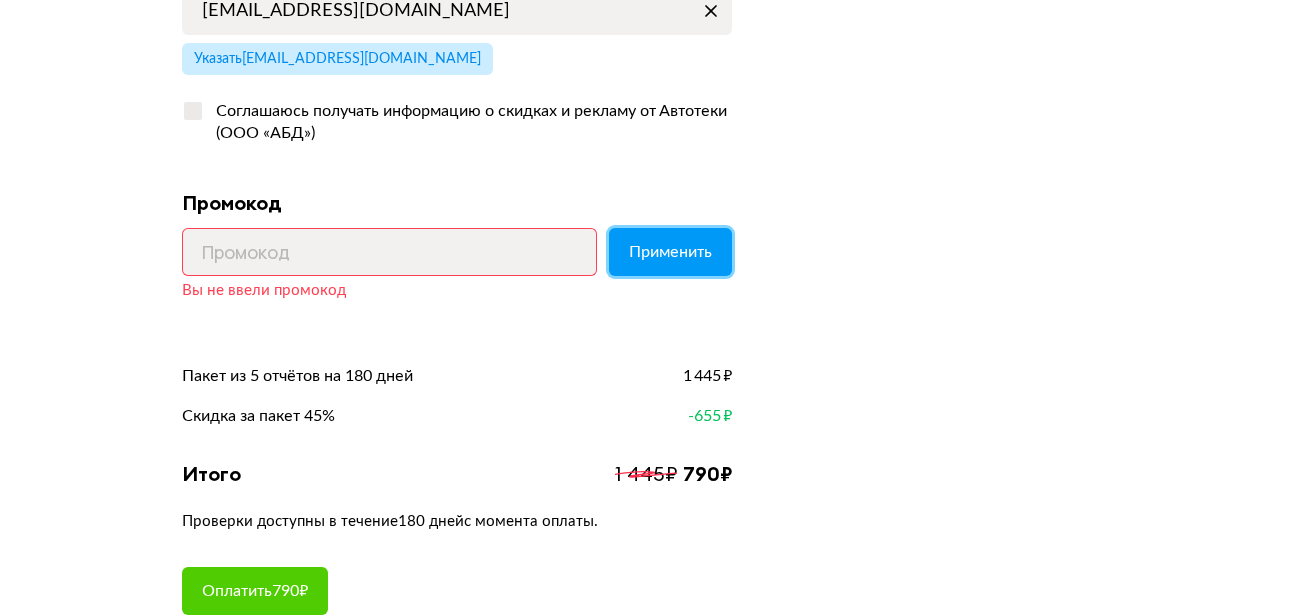 click on "Применить" at bounding box center (670, 252) 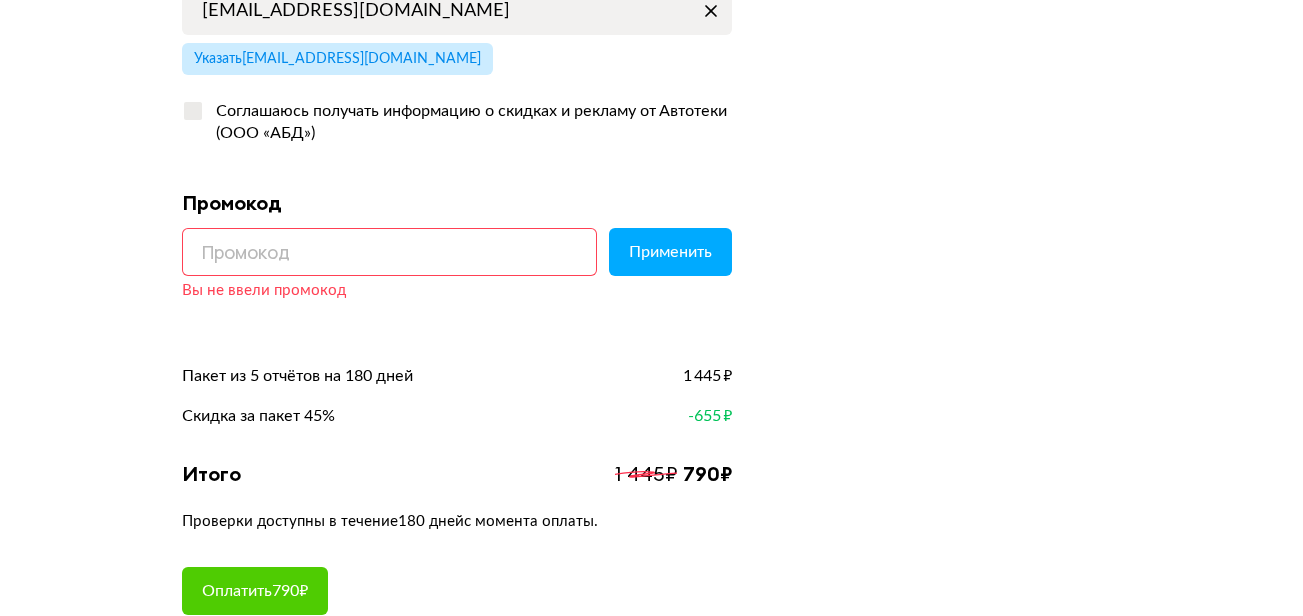 click at bounding box center [389, 252] 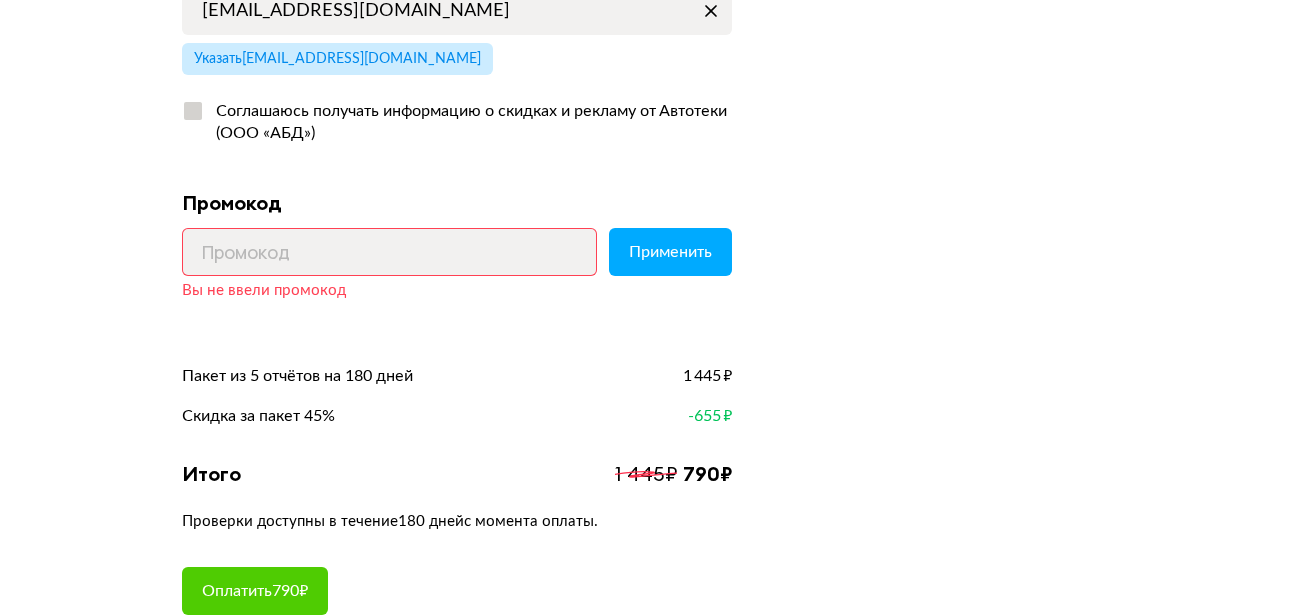 click at bounding box center [193, 111] 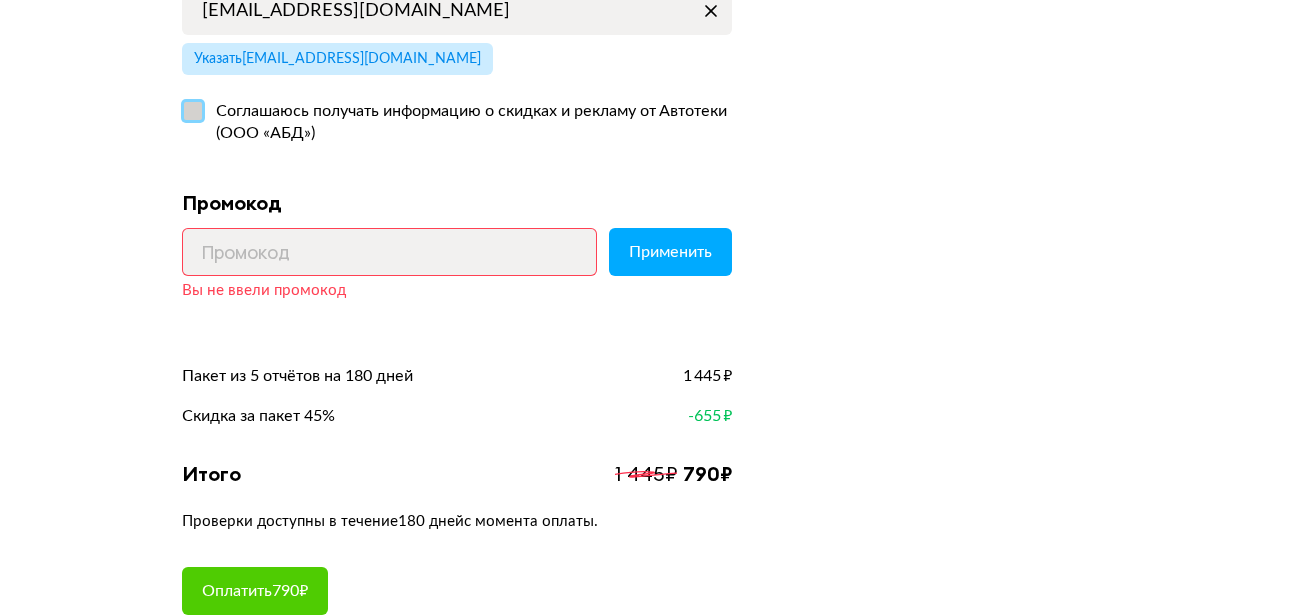 click on "Соглашаюсь получать информацию о скидках и рекламу от Автотеки (ООО «АБД»)" at bounding box center [188, 106] 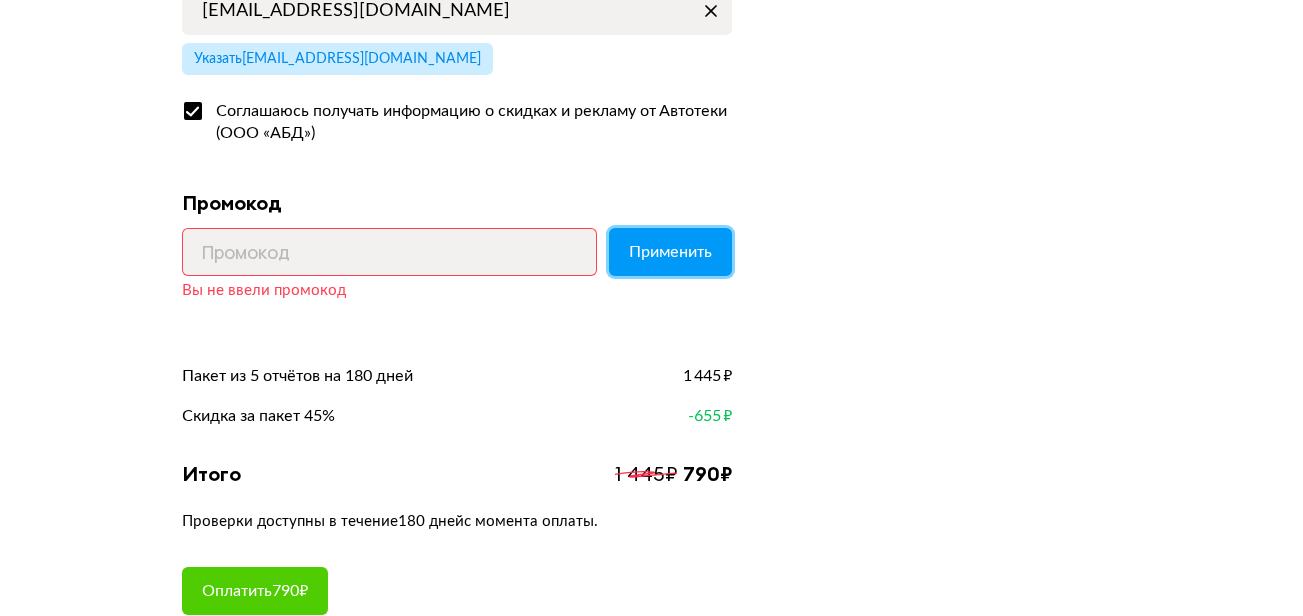 click on "Применить" at bounding box center [670, 252] 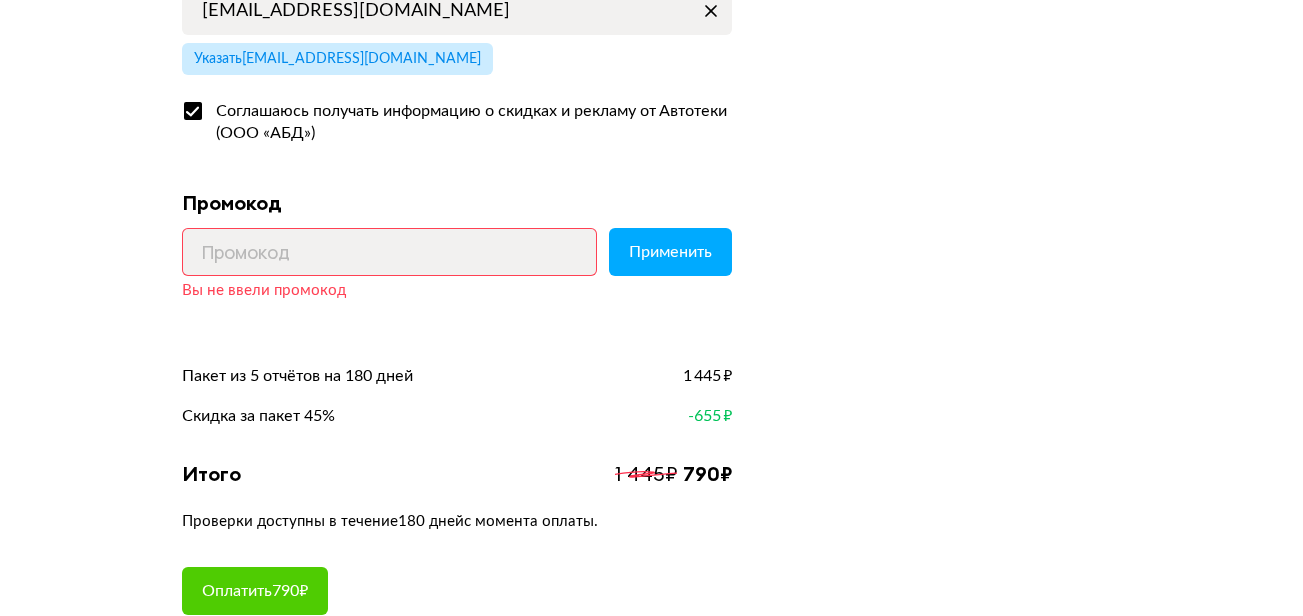 click at bounding box center (192, 111) 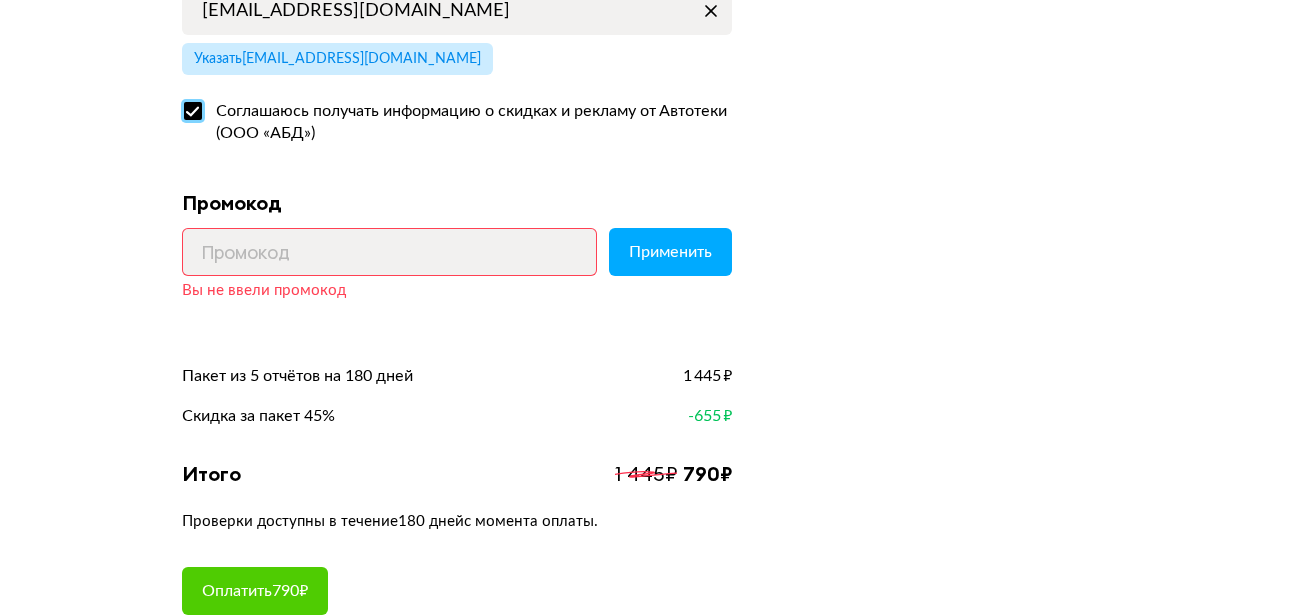 click on "Соглашаюсь получать информацию о скидках и рекламу от Автотеки (ООО «АБД»)" at bounding box center (188, 106) 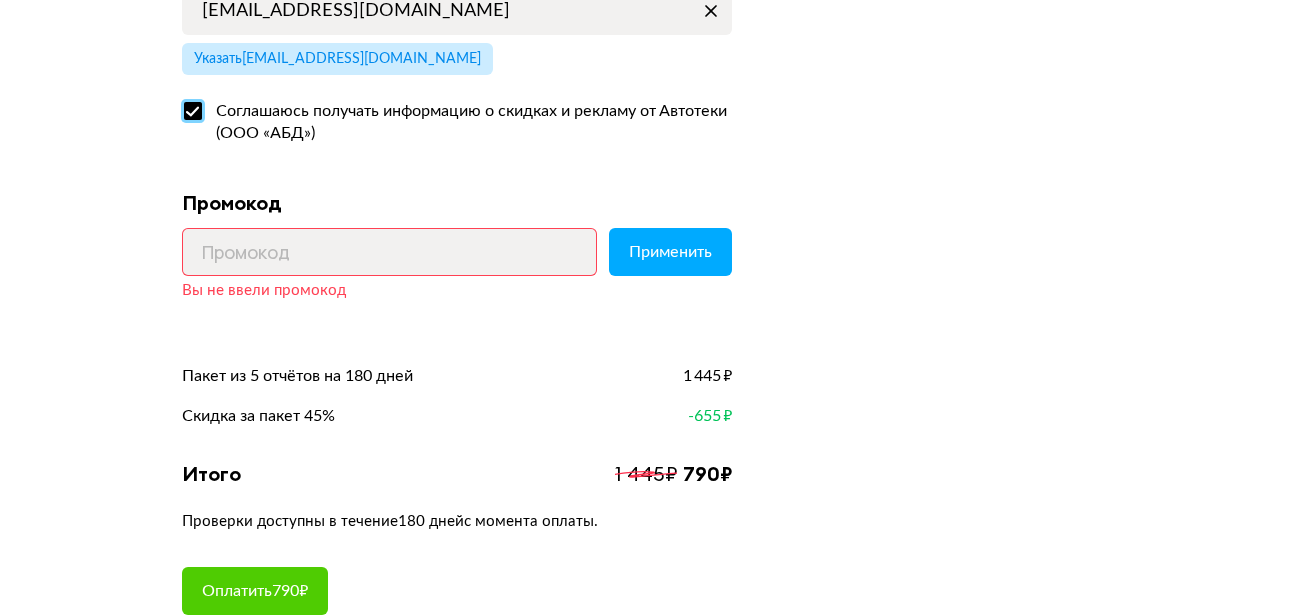 checkbox on "false" 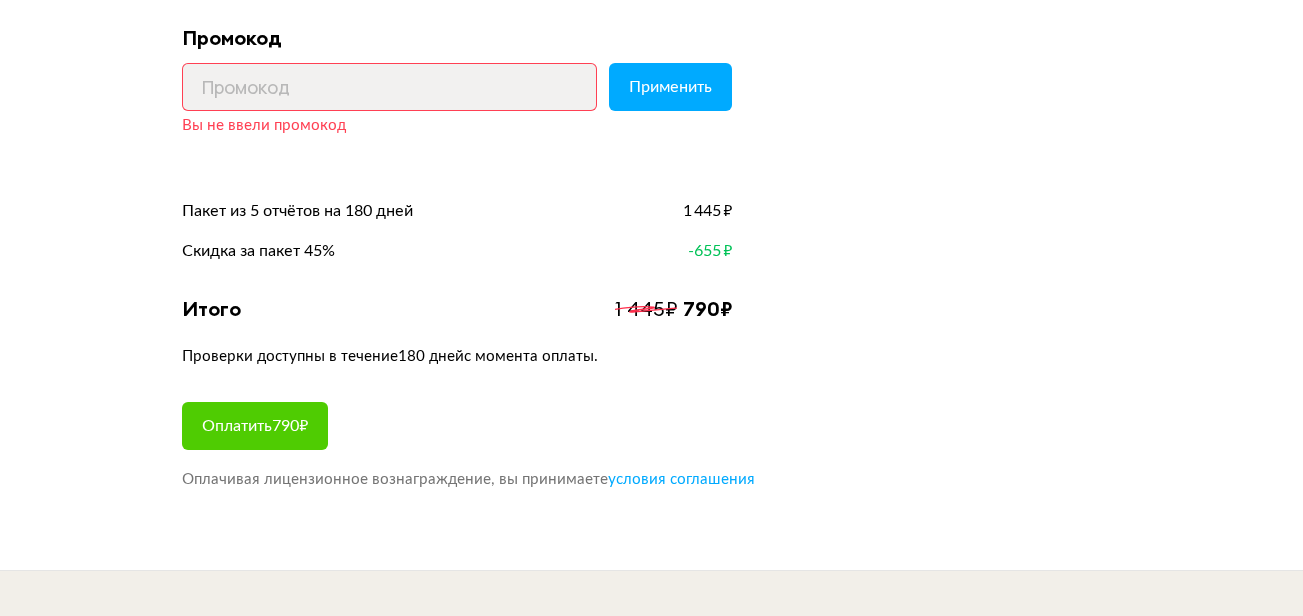 scroll, scrollTop: 700, scrollLeft: 0, axis: vertical 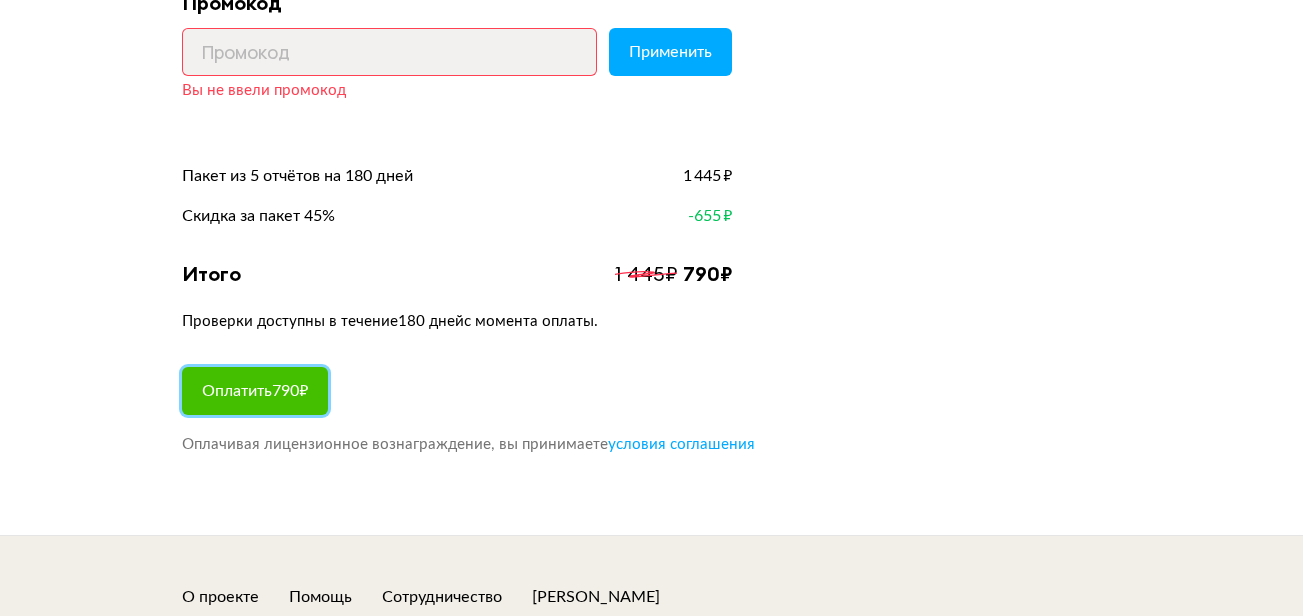 click on "Оплатить  790  ₽" at bounding box center [255, 391] 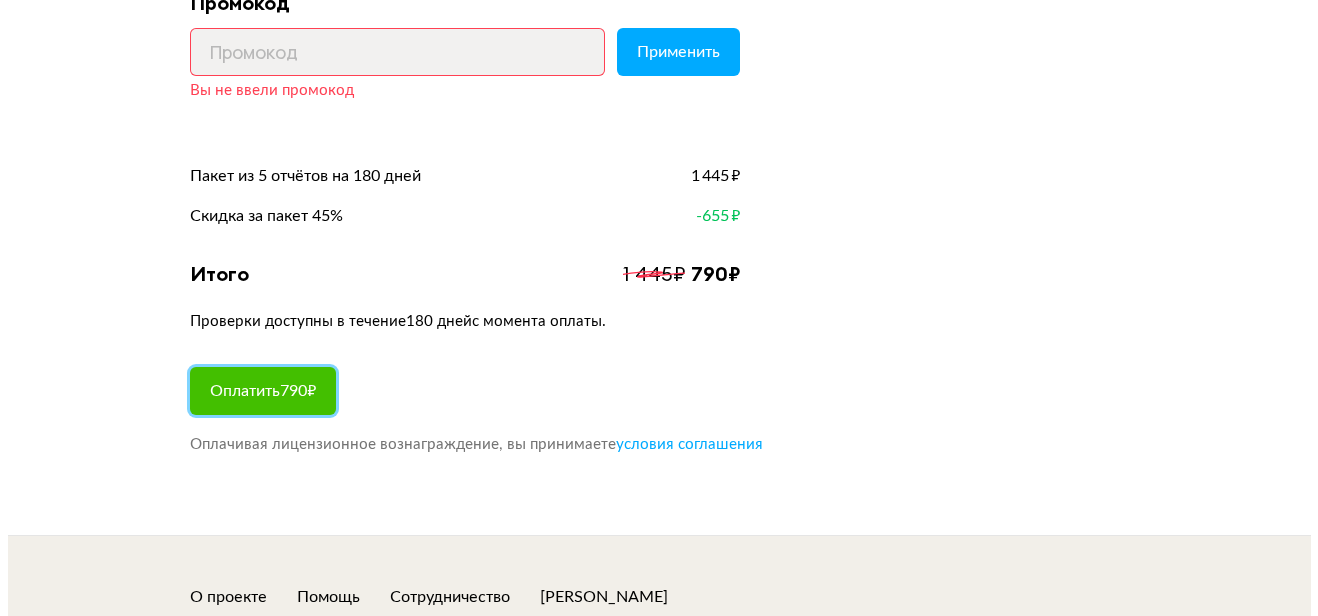 scroll, scrollTop: 0, scrollLeft: 0, axis: both 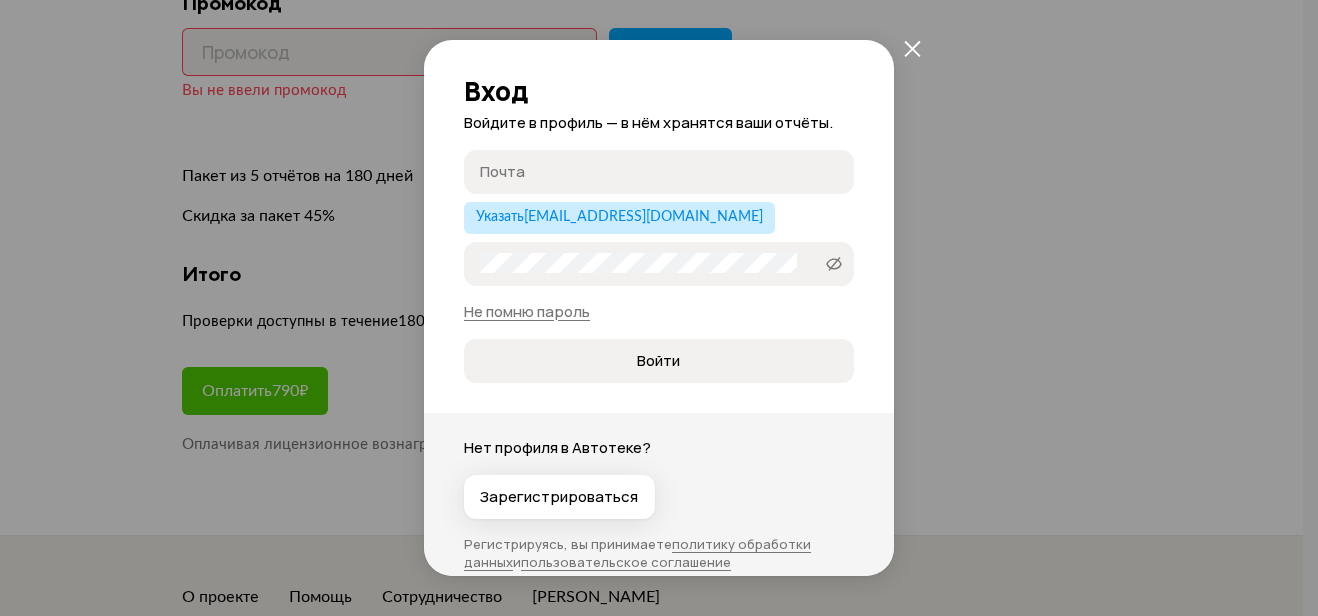 click on "Вход Войдите в профиль — в нём хранятся ваши отчёты. Почта Указать  [EMAIL_ADDRESS][DOMAIN_NAME] Пароль   Не помню пароль Войти Нет профиля в Автотеке? Зарегистрироваться Регистрируясь, вы принимаете  политику обработки данных  и  пользовательское соглашение" at bounding box center (659, 308) 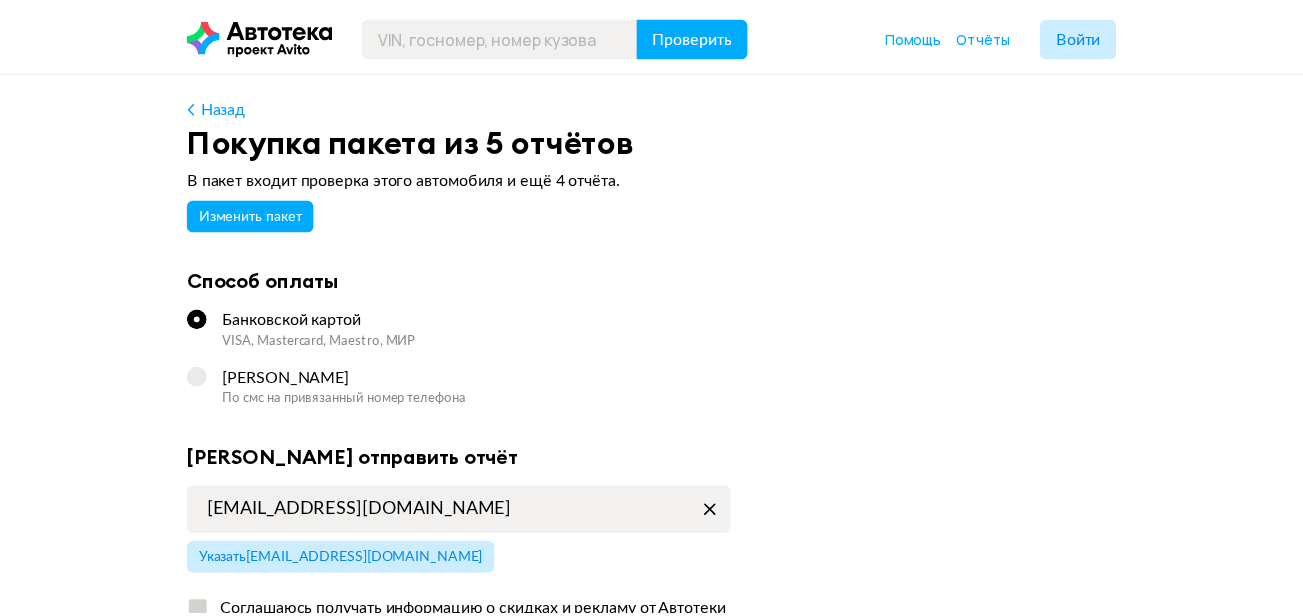 scroll, scrollTop: 700, scrollLeft: 0, axis: vertical 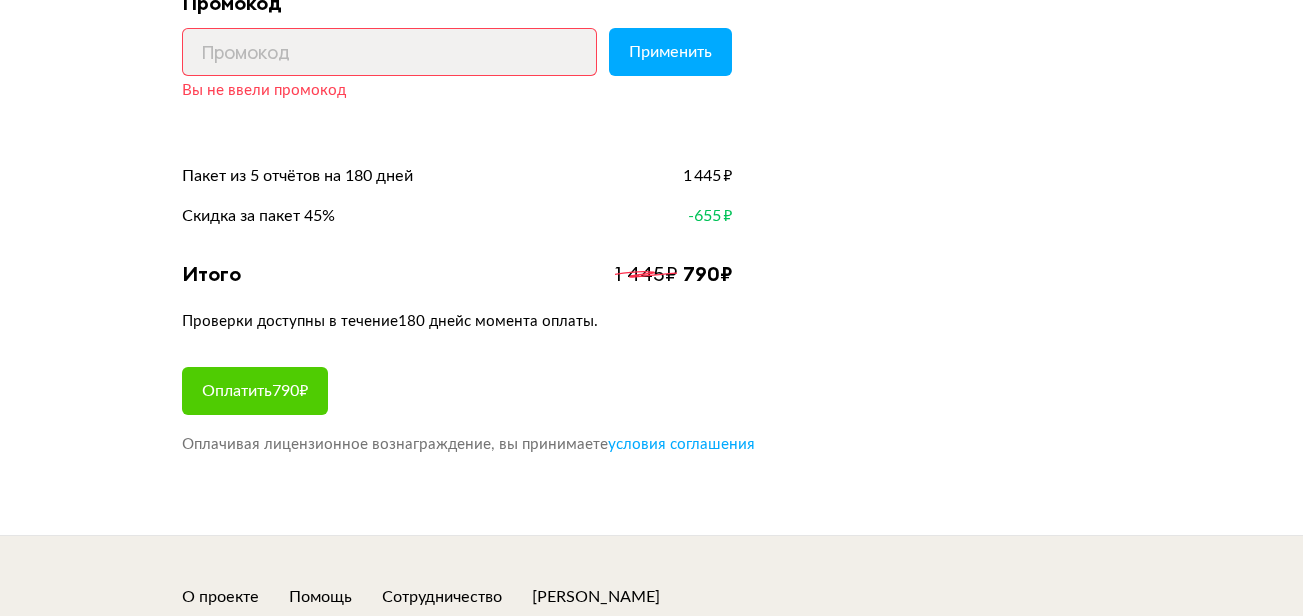 click on "Помощь" at bounding box center (320, 597) 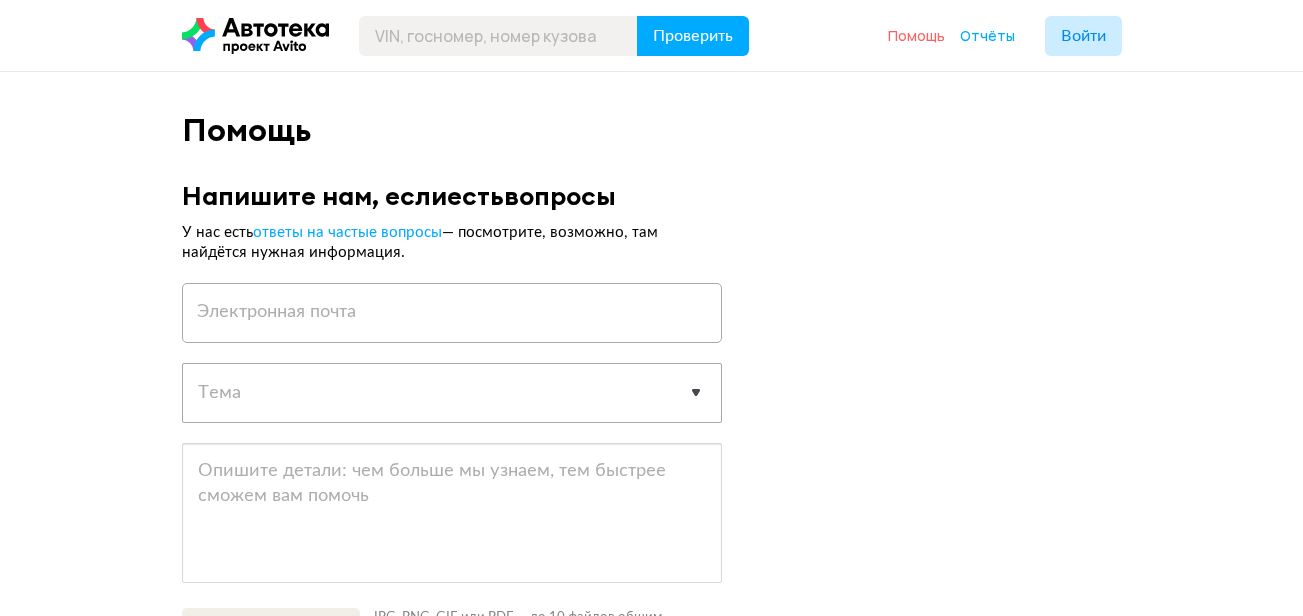 click on "Помощь" at bounding box center (916, 35) 